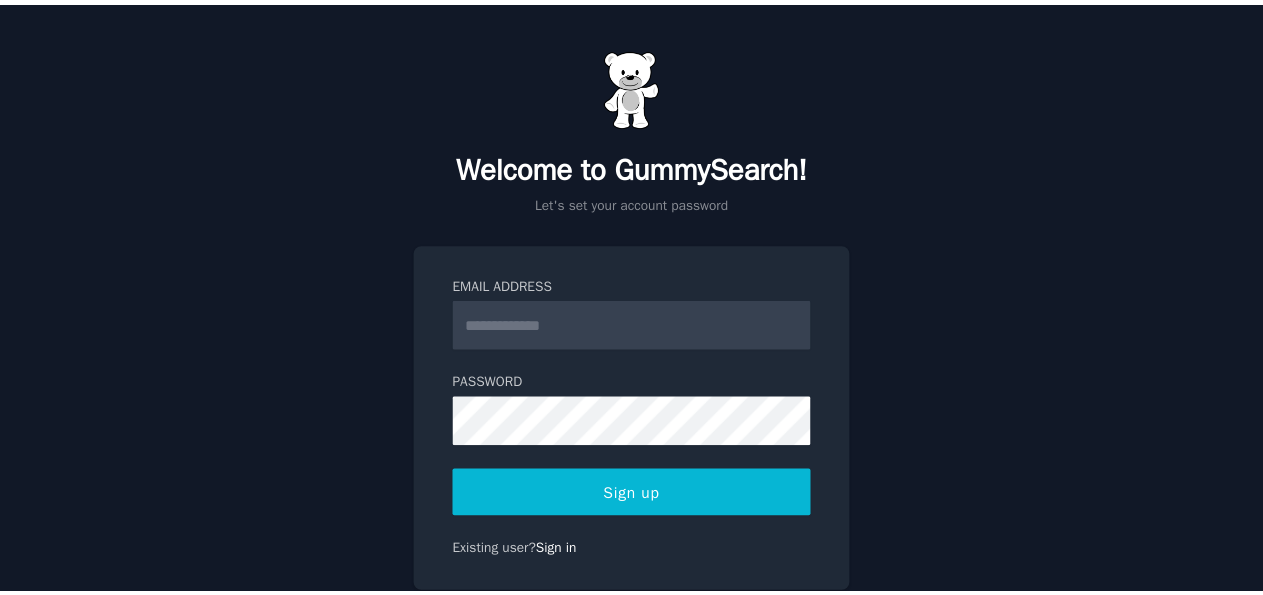 scroll, scrollTop: 0, scrollLeft: 0, axis: both 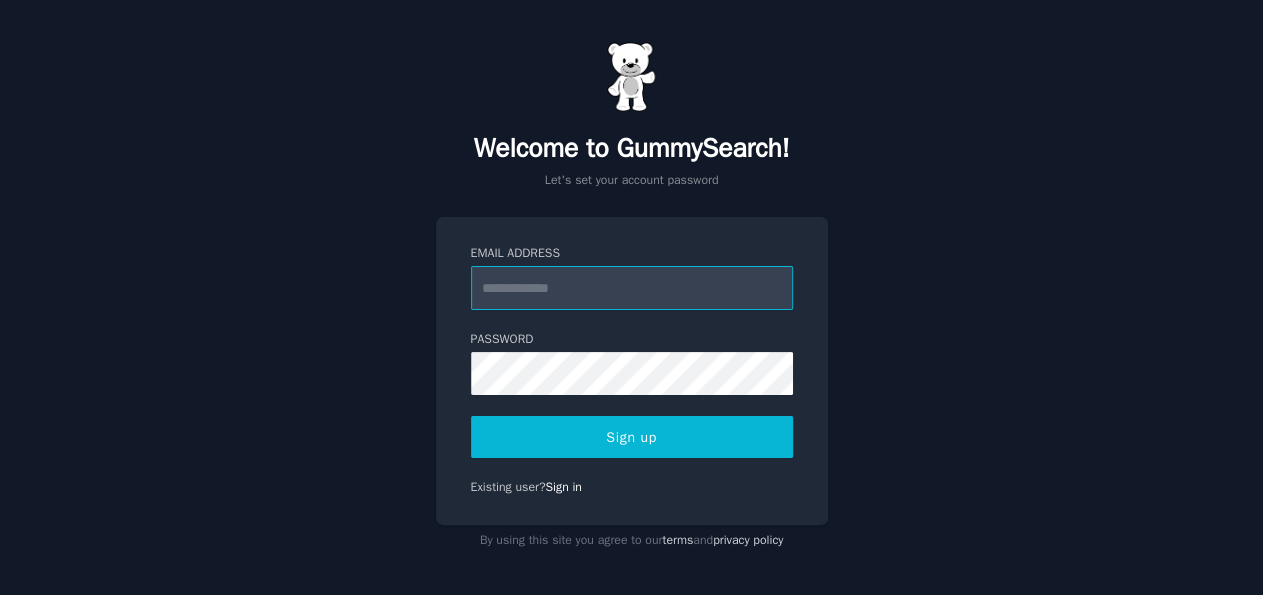 click on "Email Address" at bounding box center (632, 288) 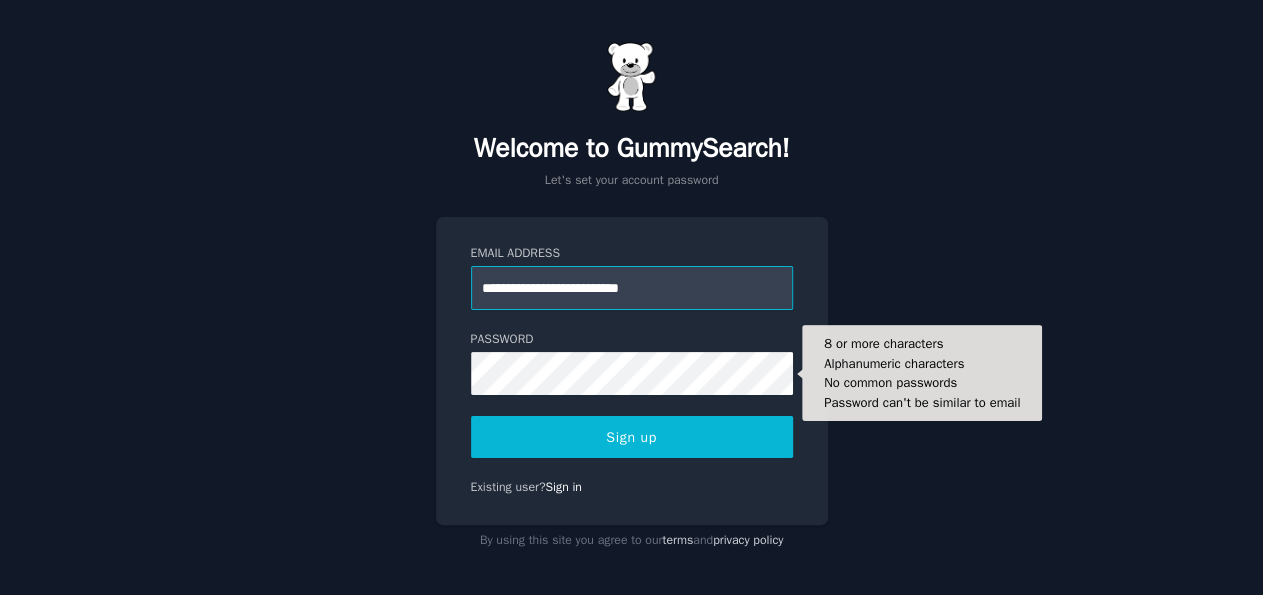 type on "**********" 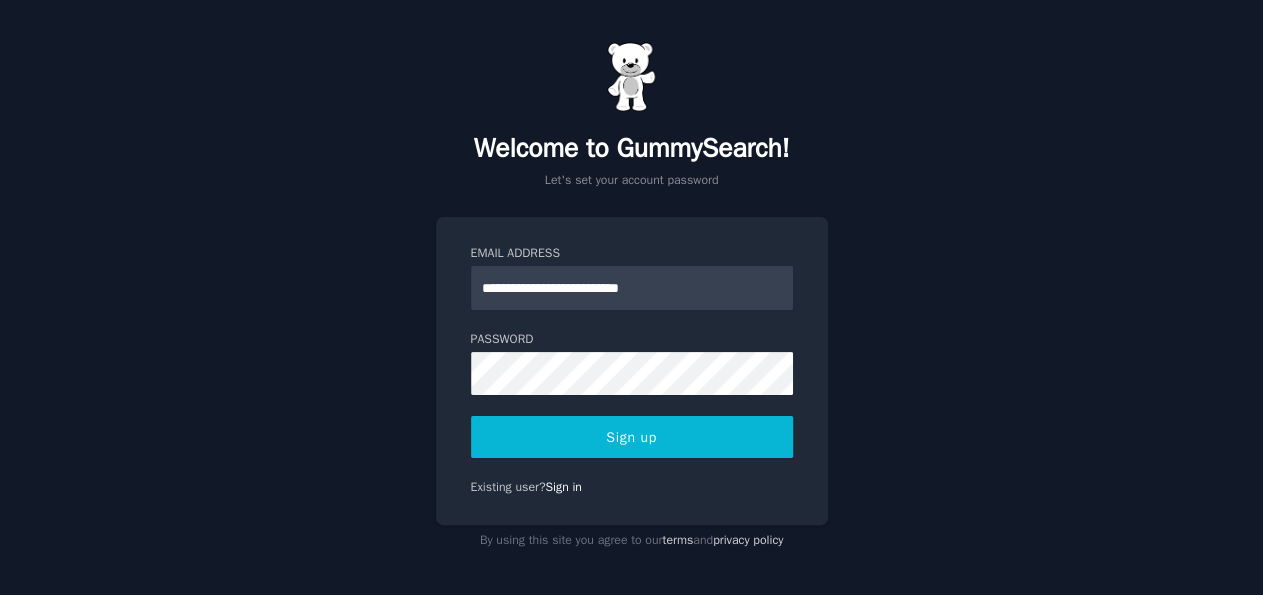 click on "Sign up" at bounding box center [632, 437] 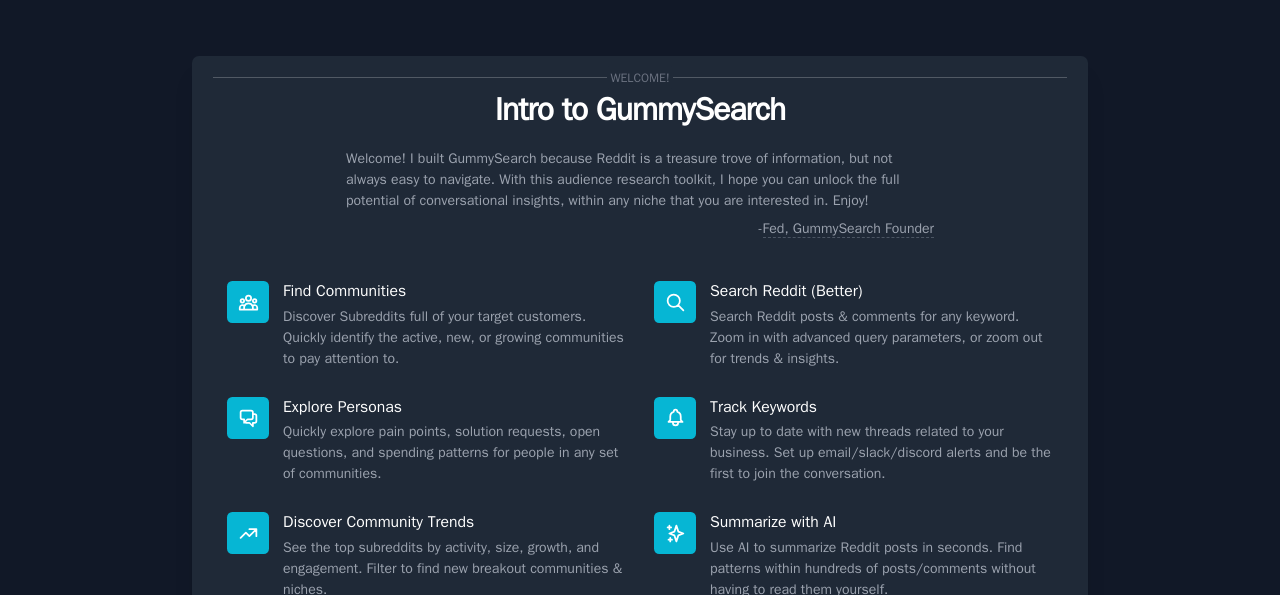 scroll, scrollTop: 0, scrollLeft: 0, axis: both 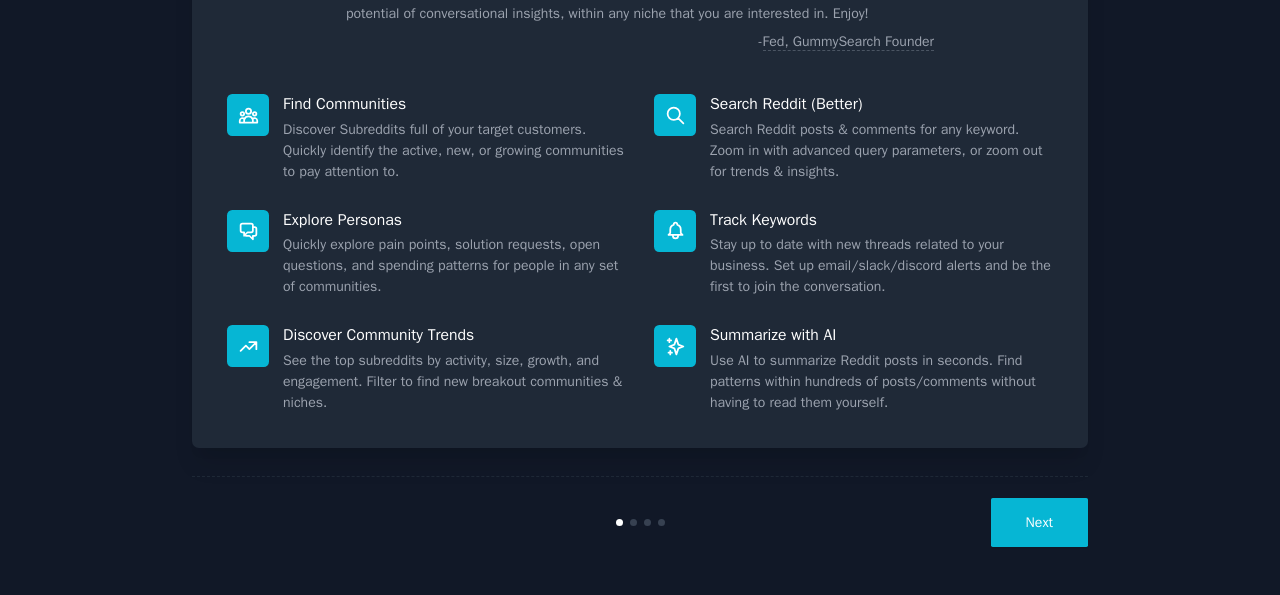 click on "Next" at bounding box center [1039, 522] 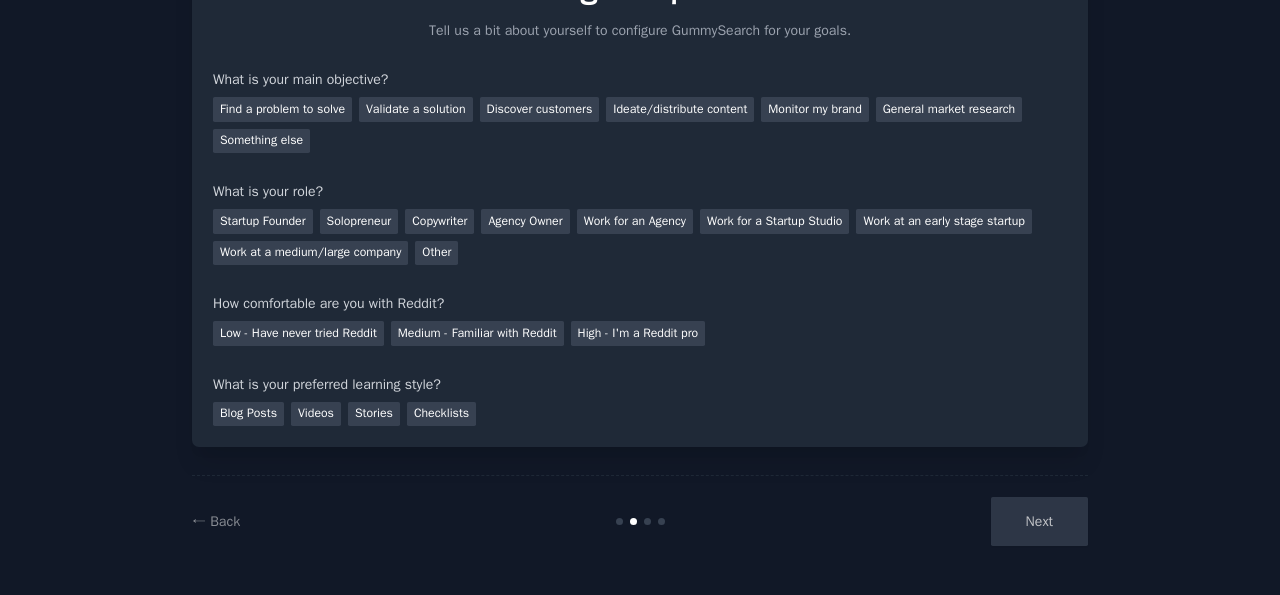 scroll, scrollTop: 120, scrollLeft: 0, axis: vertical 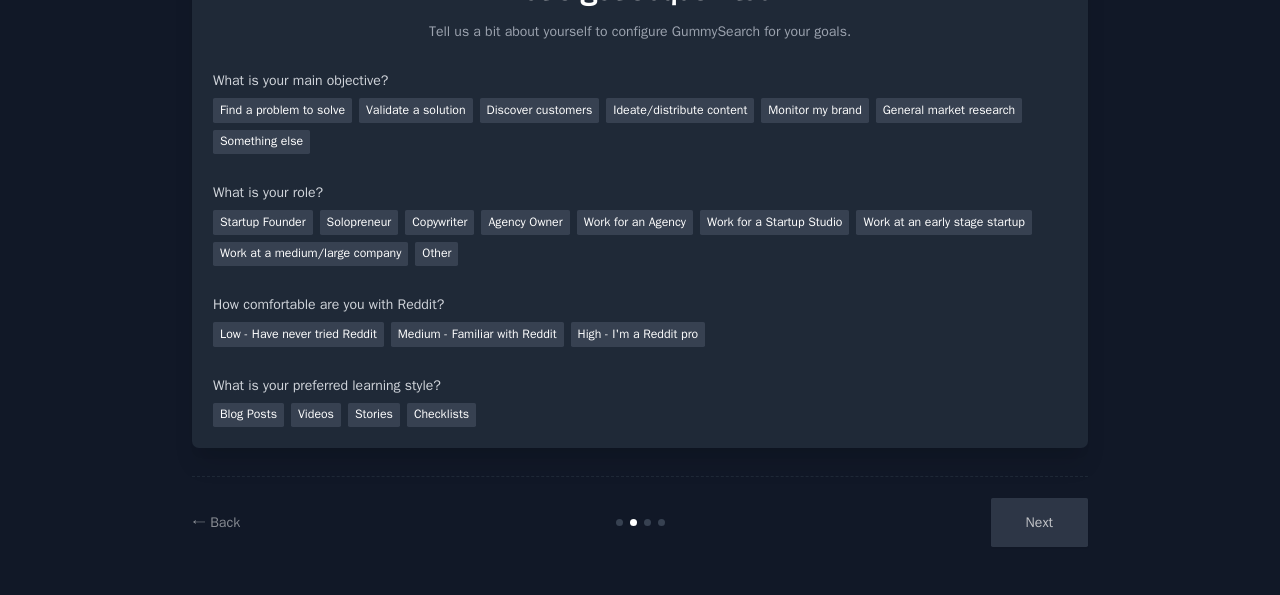 click on "Next" at bounding box center (938, 522) 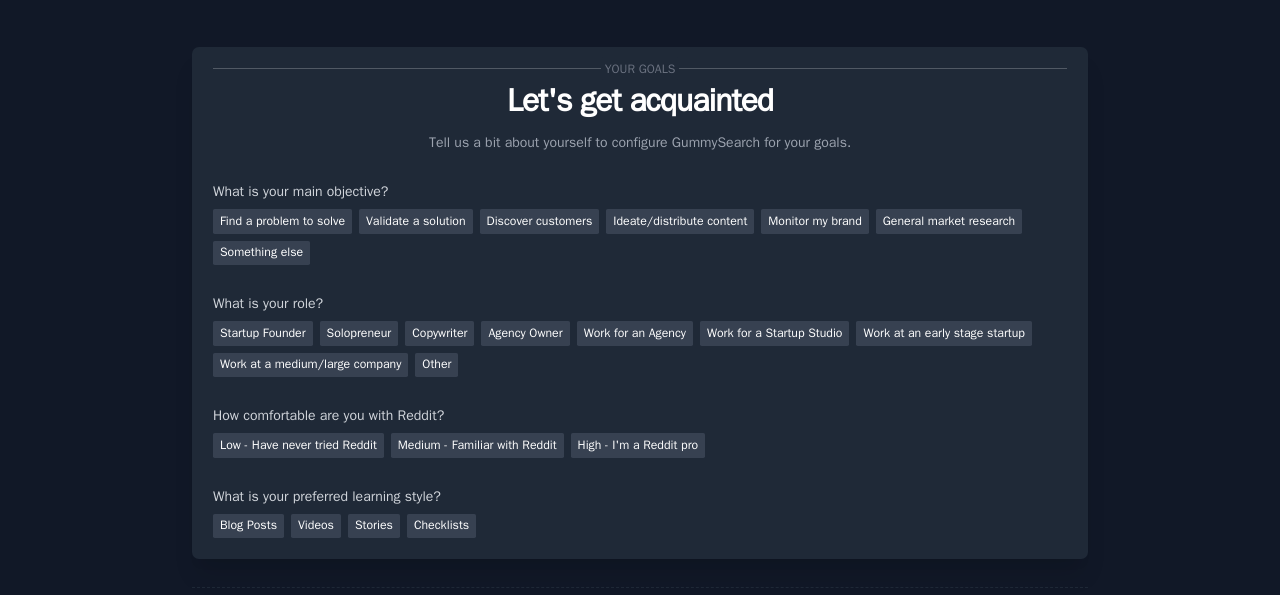 scroll, scrollTop: 9, scrollLeft: 0, axis: vertical 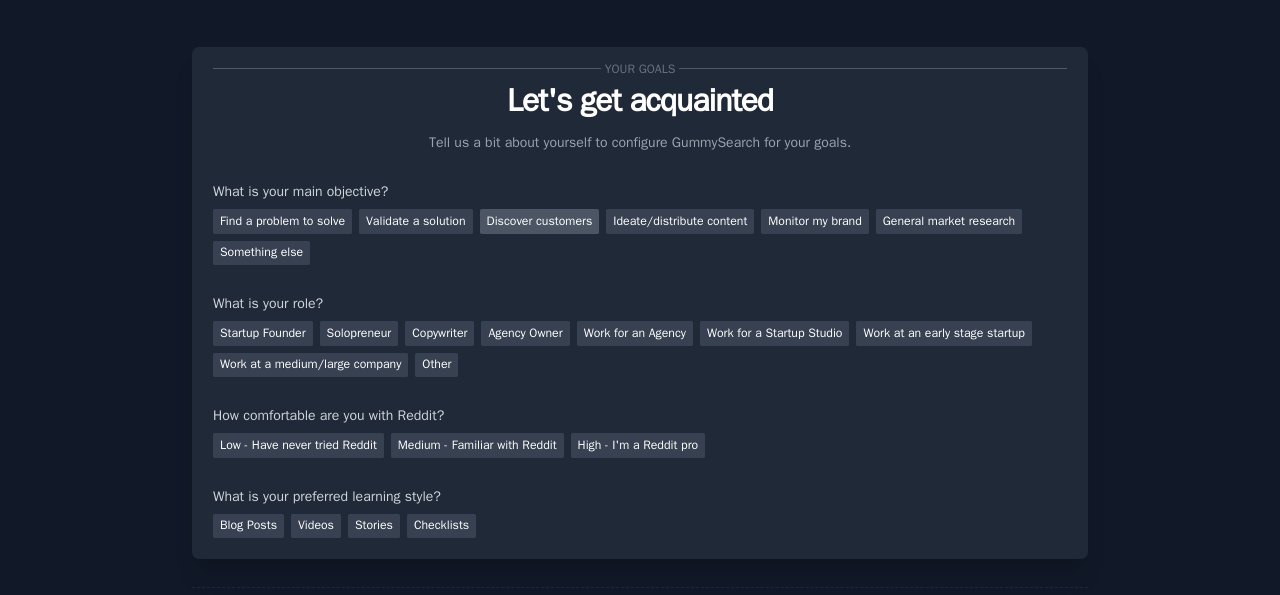 click on "Discover customers" at bounding box center [540, 221] 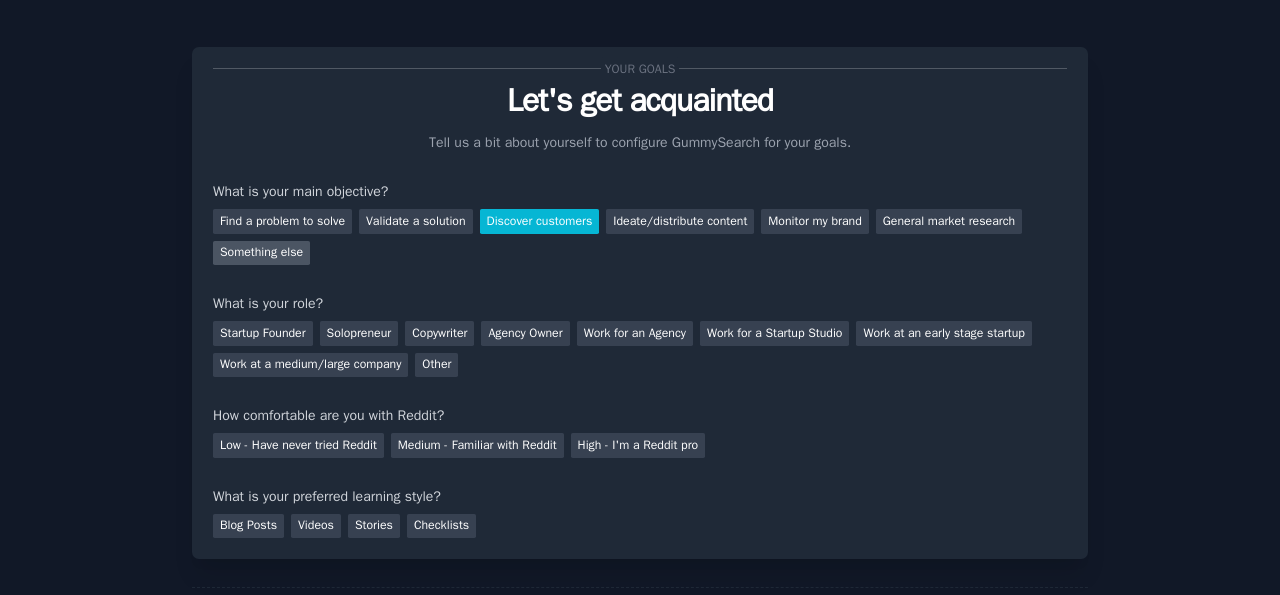 click on "Something else" at bounding box center [261, 253] 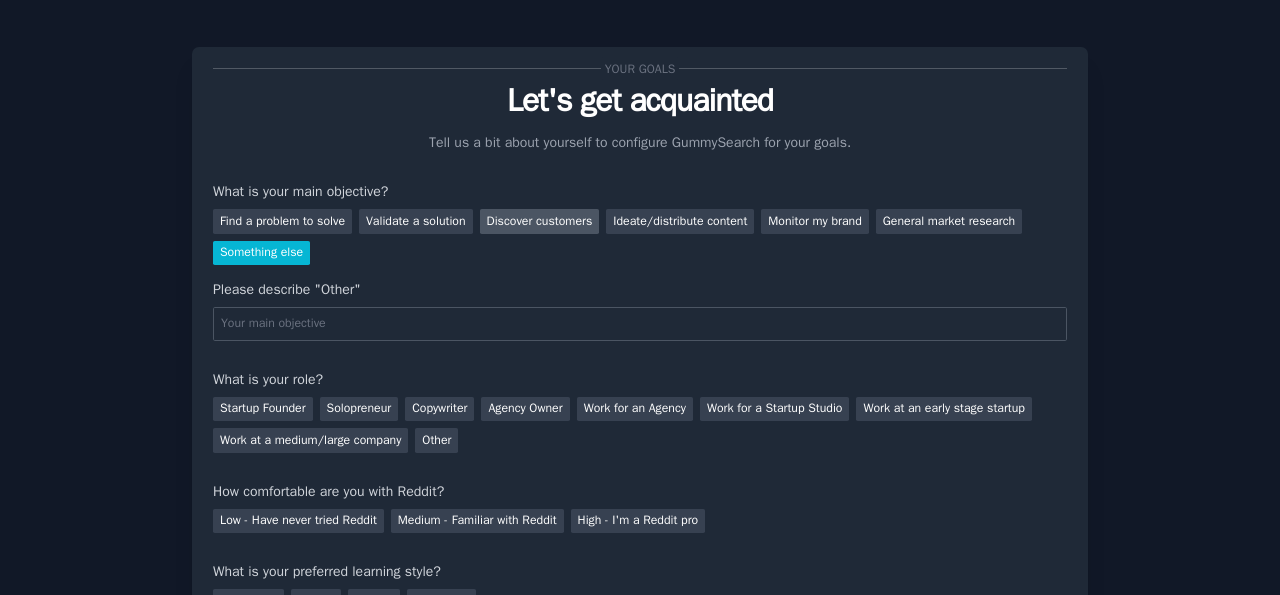 click on "Discover customers" at bounding box center (540, 221) 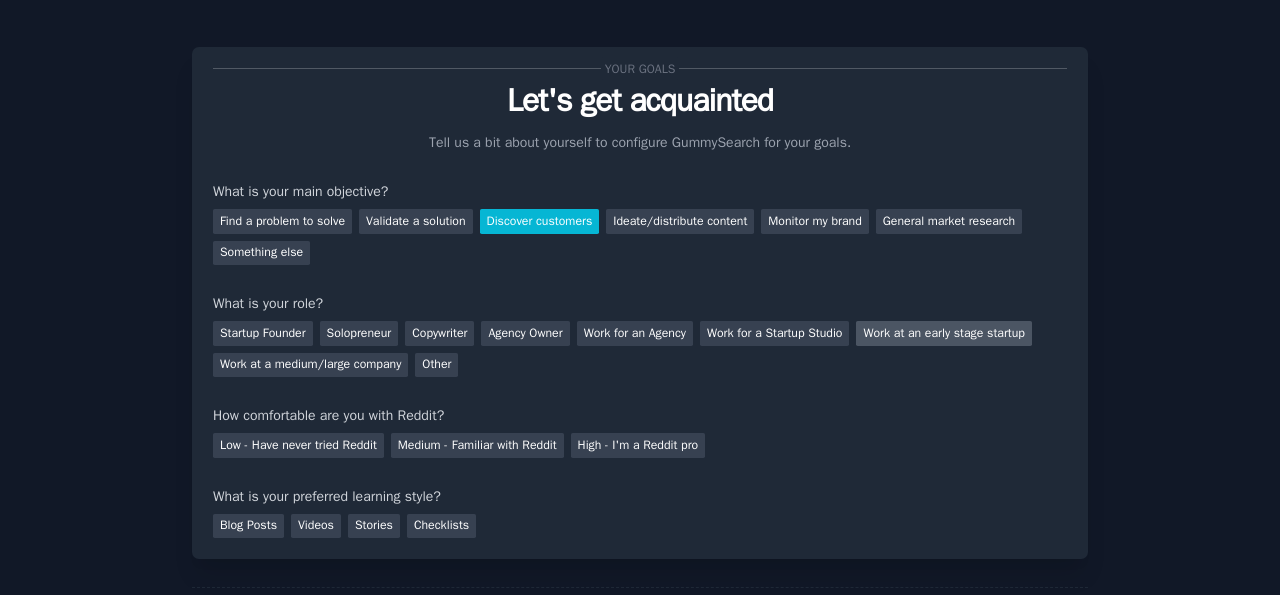 click on "Work at an early stage startup" at bounding box center [943, 333] 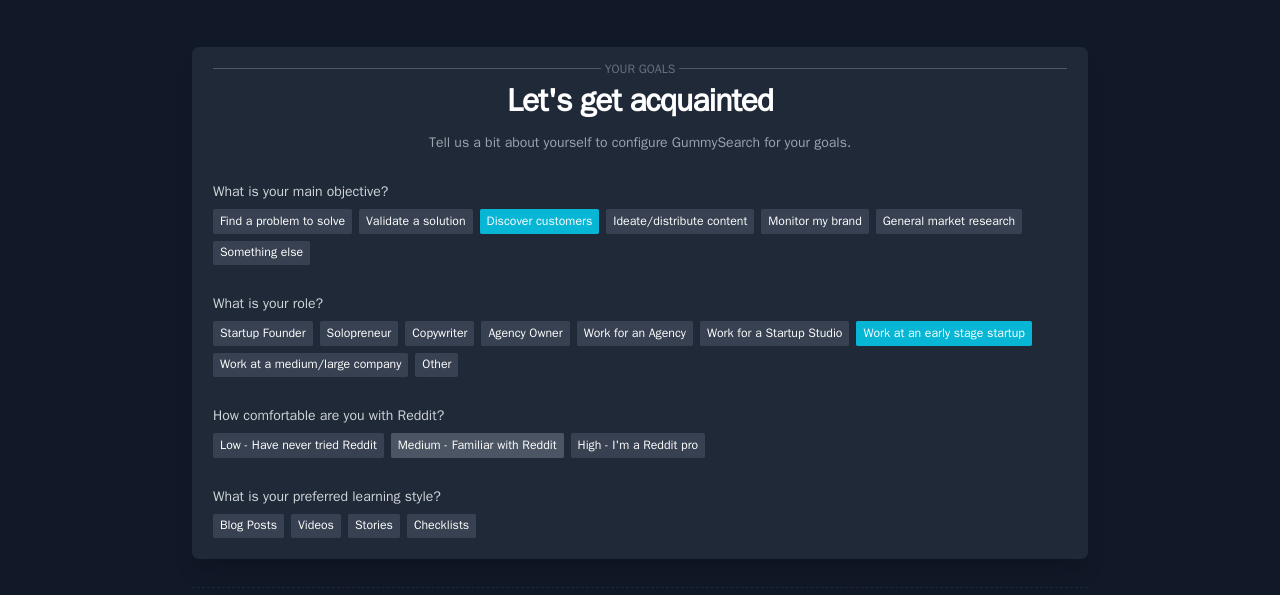 click on "Medium - Familiar with Reddit" at bounding box center (477, 445) 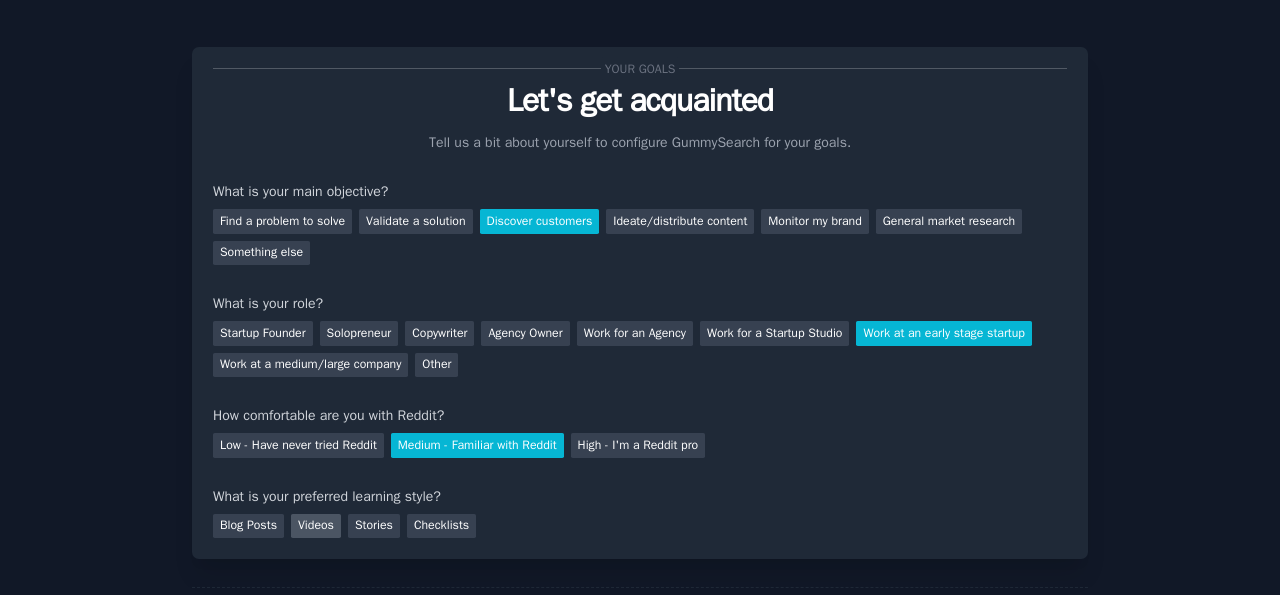 click on "Videos" at bounding box center [316, 526] 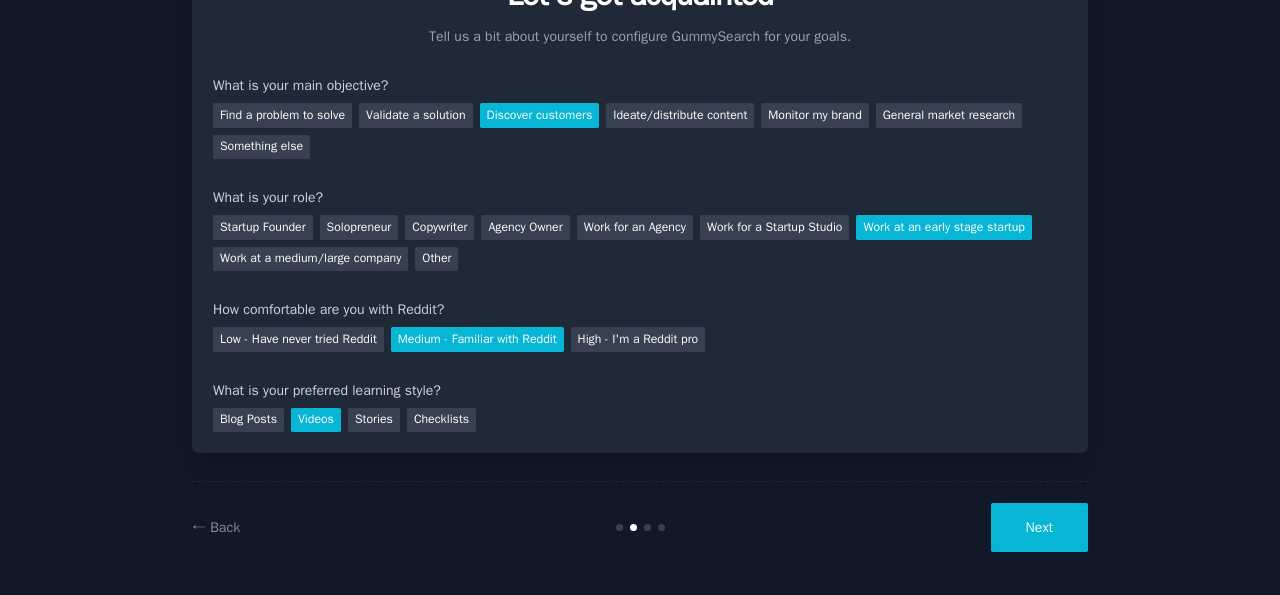 scroll, scrollTop: 120, scrollLeft: 0, axis: vertical 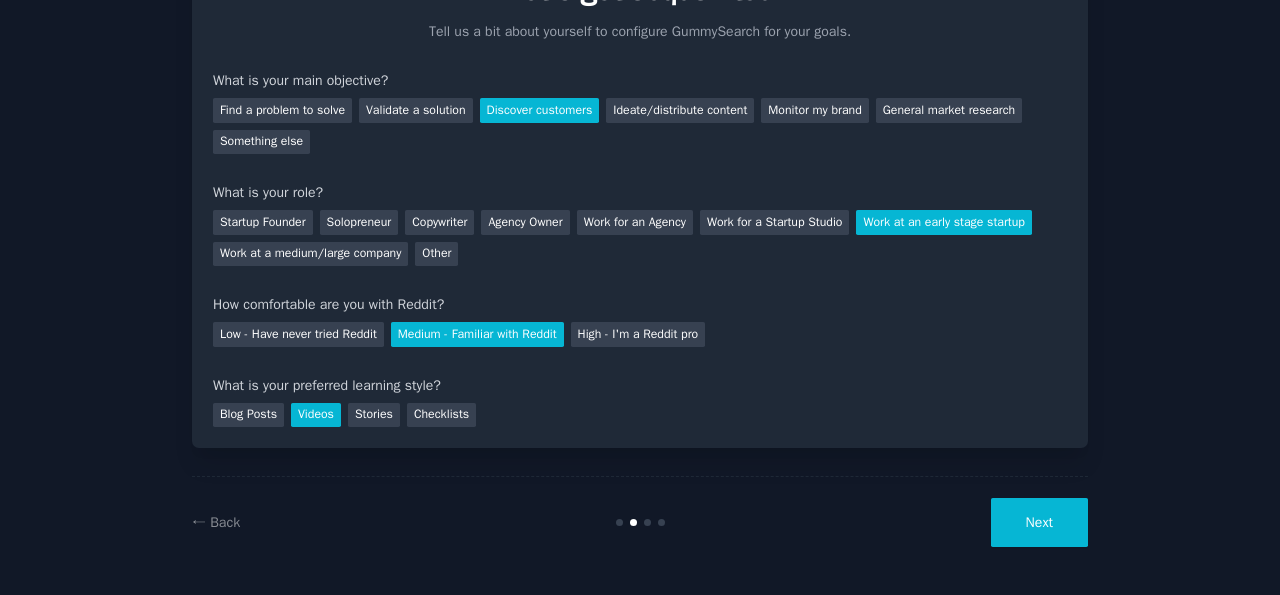 click on "Next" at bounding box center (1039, 522) 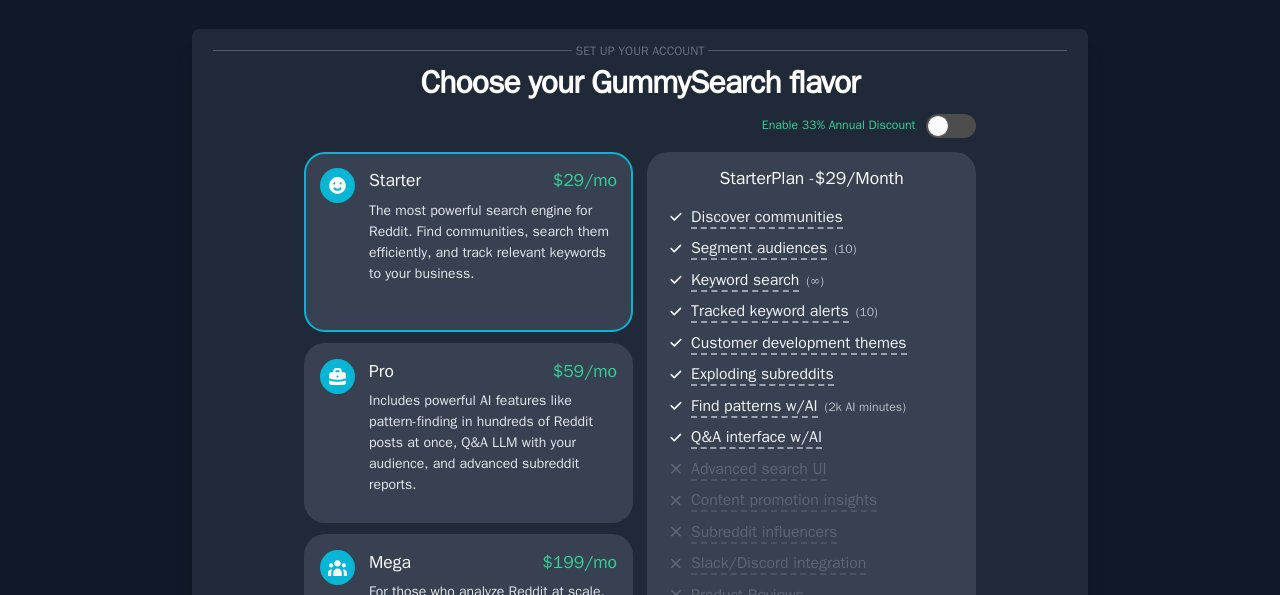 scroll, scrollTop: 0, scrollLeft: 0, axis: both 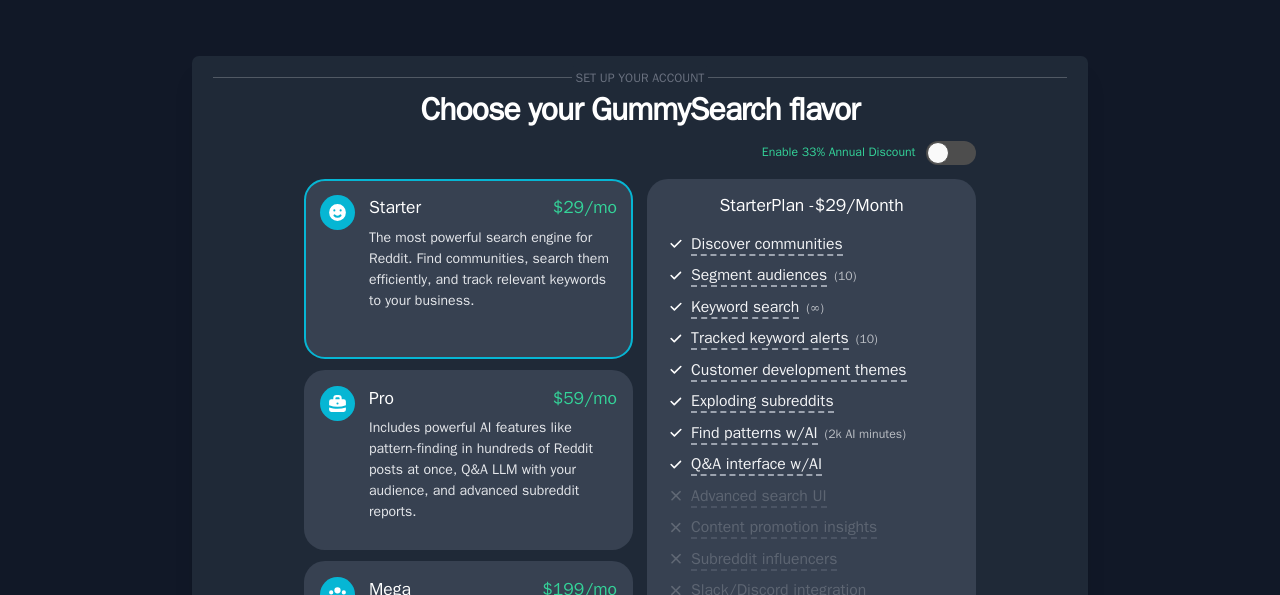 click on "Set up your account Choose your GummySearch flavor Enable 33% Annual Discount Starter $ 29 /mo The most powerful search engine for Reddit. Find communities, search them efficiently, and track relevant keywords to your business. Pro $ 59 /mo Includes powerful AI features like pattern-finding in hundreds of Reddit posts at once, Q&A LLM with your audience, and advanced subreddit reports. Mega $ 199 /mo For those who analyze Reddit at scale, such as customer research firms, startup studios, or content agencies. Comes with 20k AI minutes. Starter  Plan -  $ 29 /month Discover communities Segment audiences ( 10 ) Keyword search ( ∞ ) Tracked keyword alerts ( 10 ) Customer development themes Exploding subreddits Find patterns w/AI ( 2k AI minutes ) Q&A interface w/AI Advanced search UI Content promotion insights Subreddit influencers Slack/Discord integration Product Reviews Buy  Starter  - $ 29 /month Continue on free tier (you can upgrade anytime, or buy a day pass if subscriptions aren't your thing) ← Back" at bounding box center [640, 474] 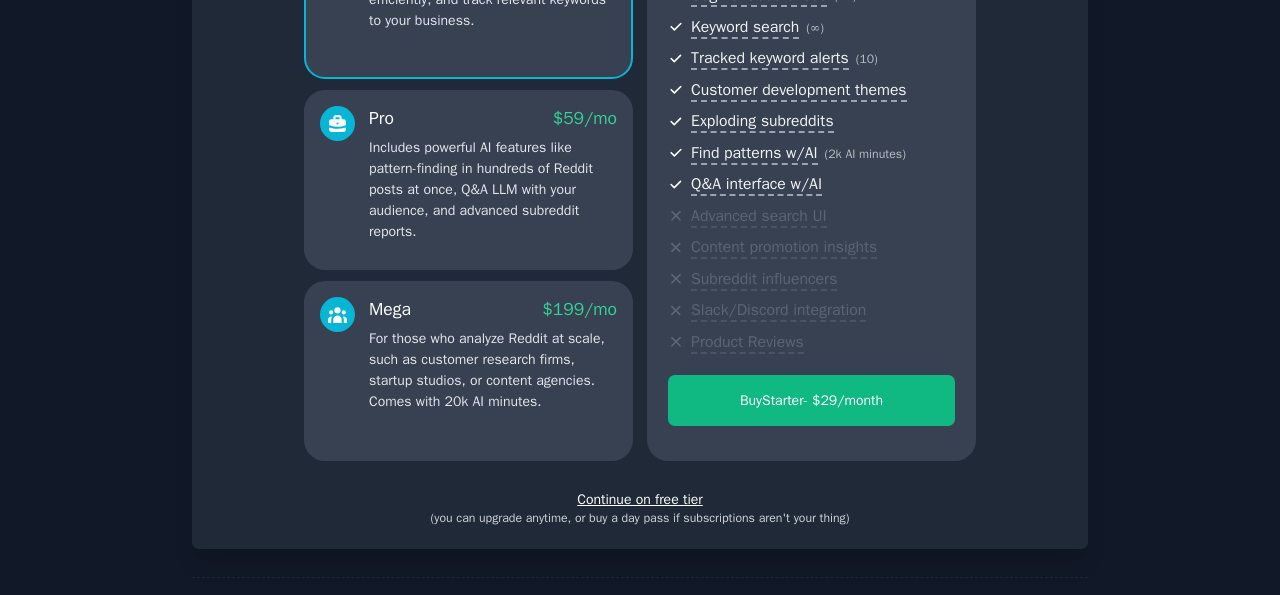 scroll, scrollTop: 352, scrollLeft: 0, axis: vertical 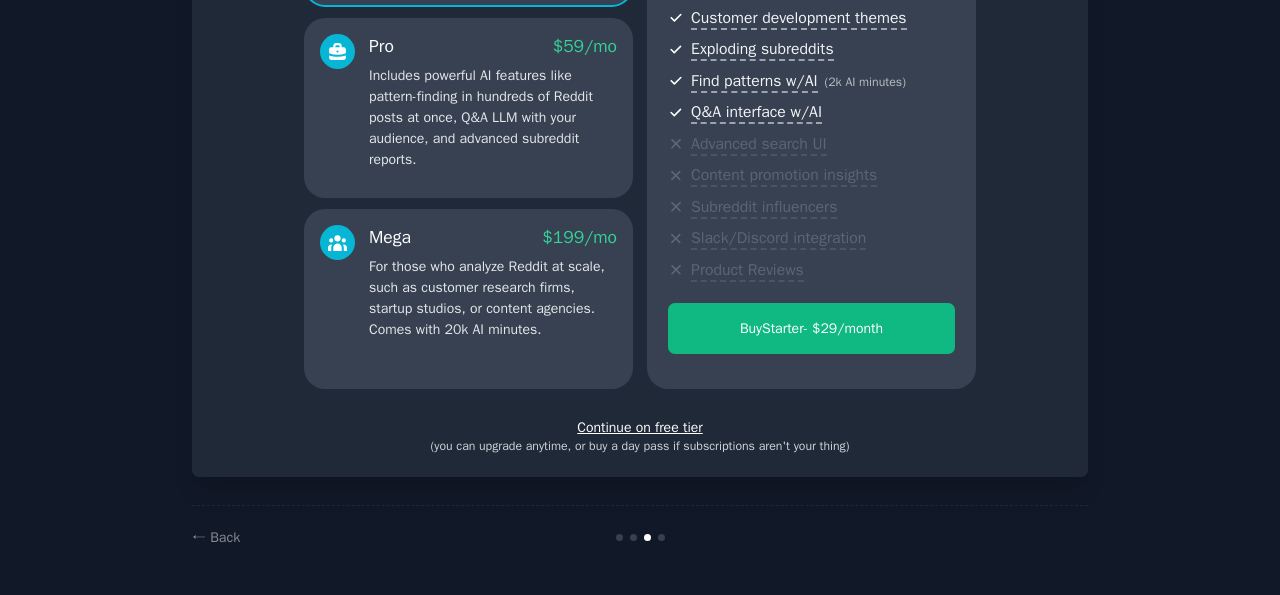click on "Continue on free tier" at bounding box center [640, 427] 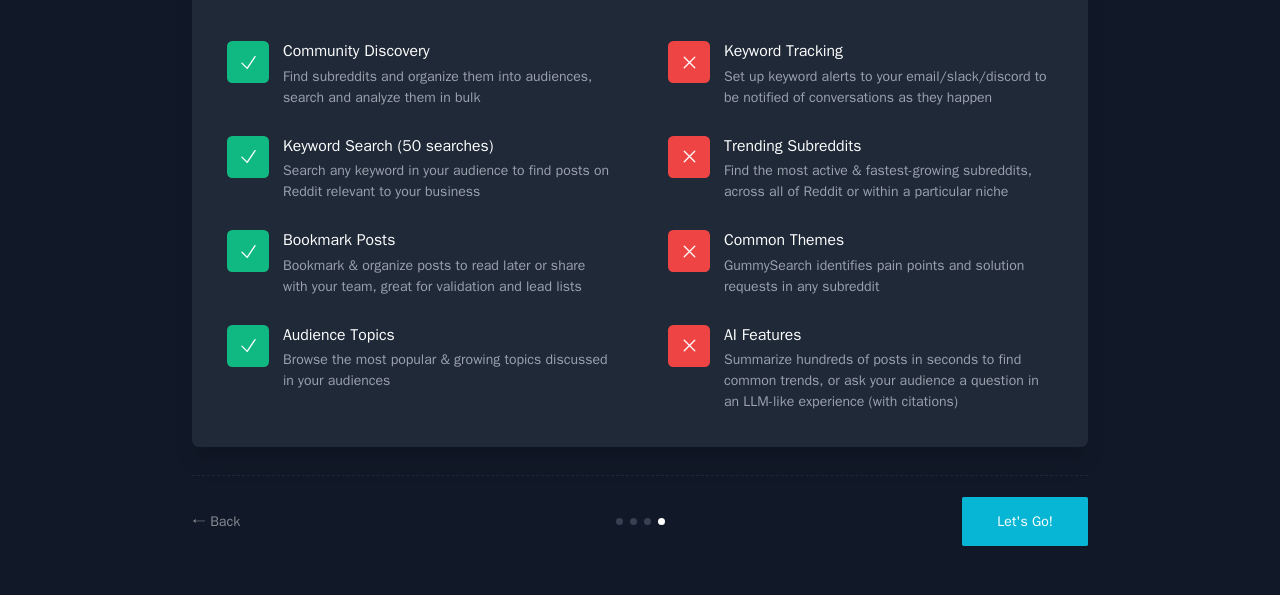 scroll, scrollTop: 183, scrollLeft: 0, axis: vertical 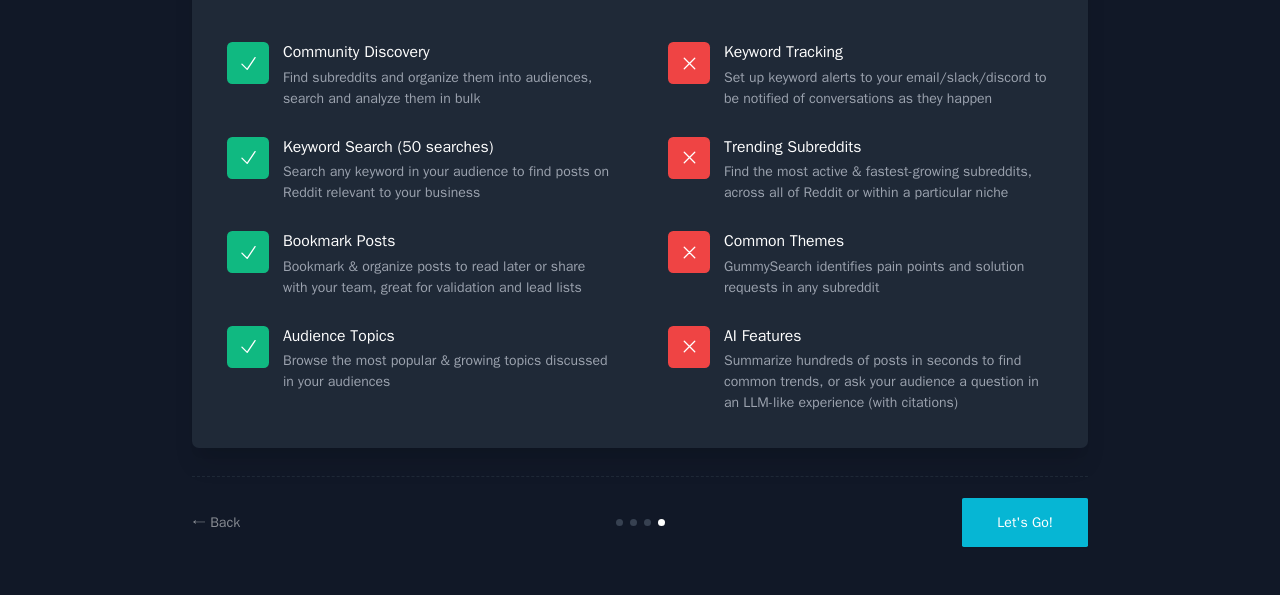 click on "Let's Go!" at bounding box center (1025, 522) 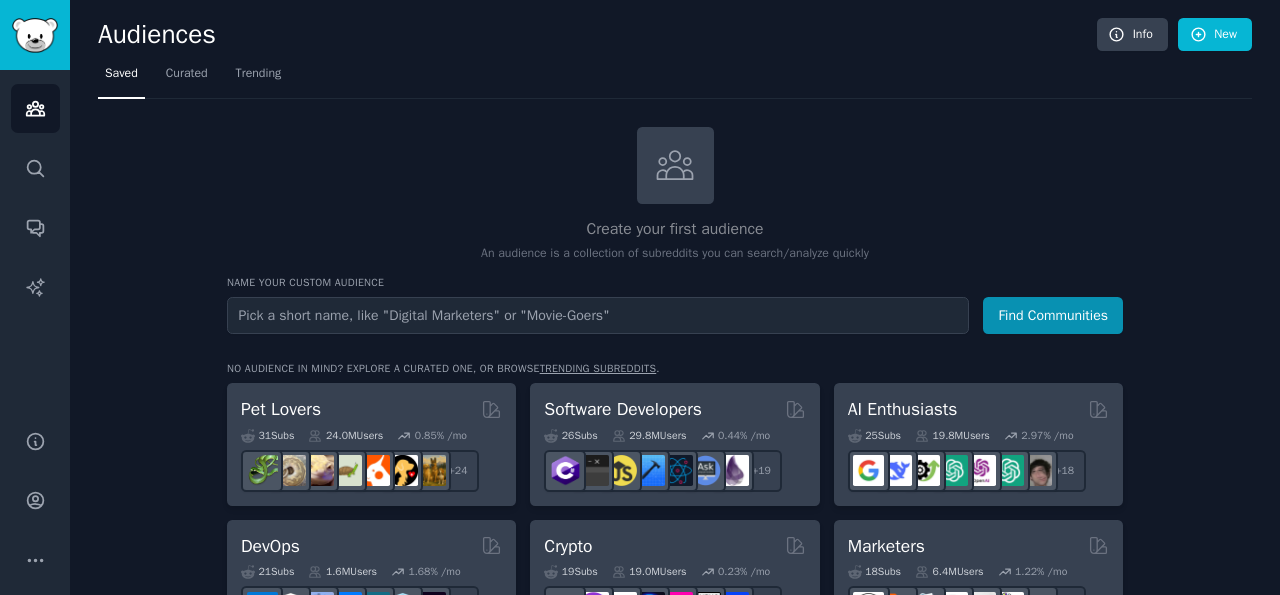click at bounding box center (598, 315) 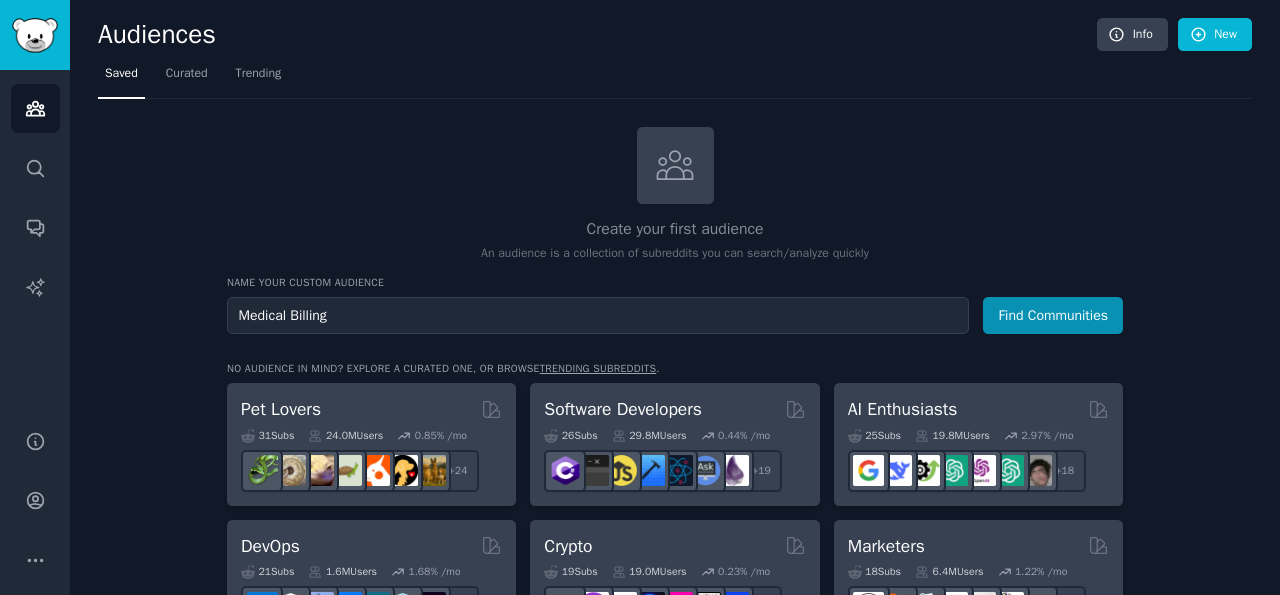 click on "Medical Billing" at bounding box center [598, 315] 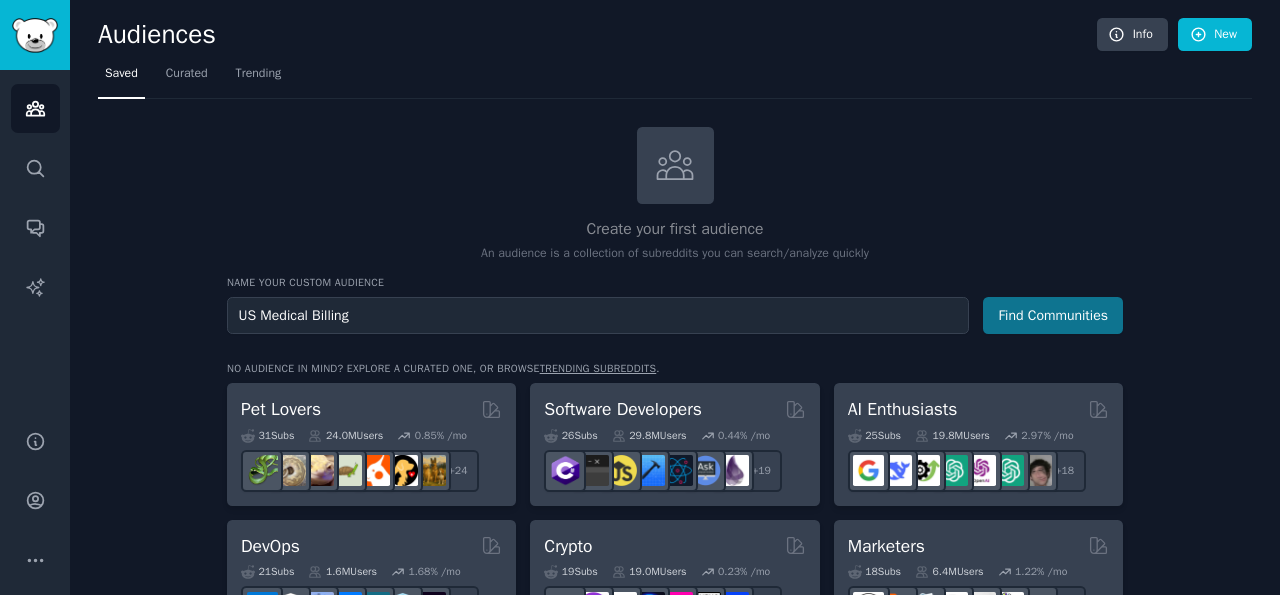 type on "US Medical Billing" 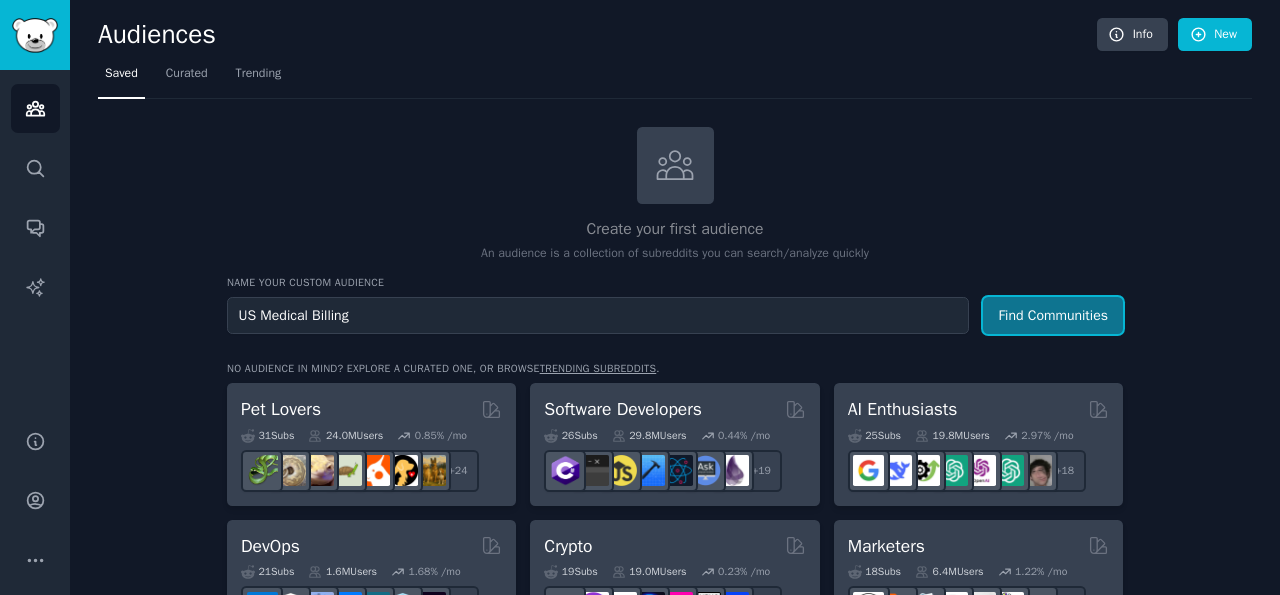 click on "Find Communities" at bounding box center [1053, 315] 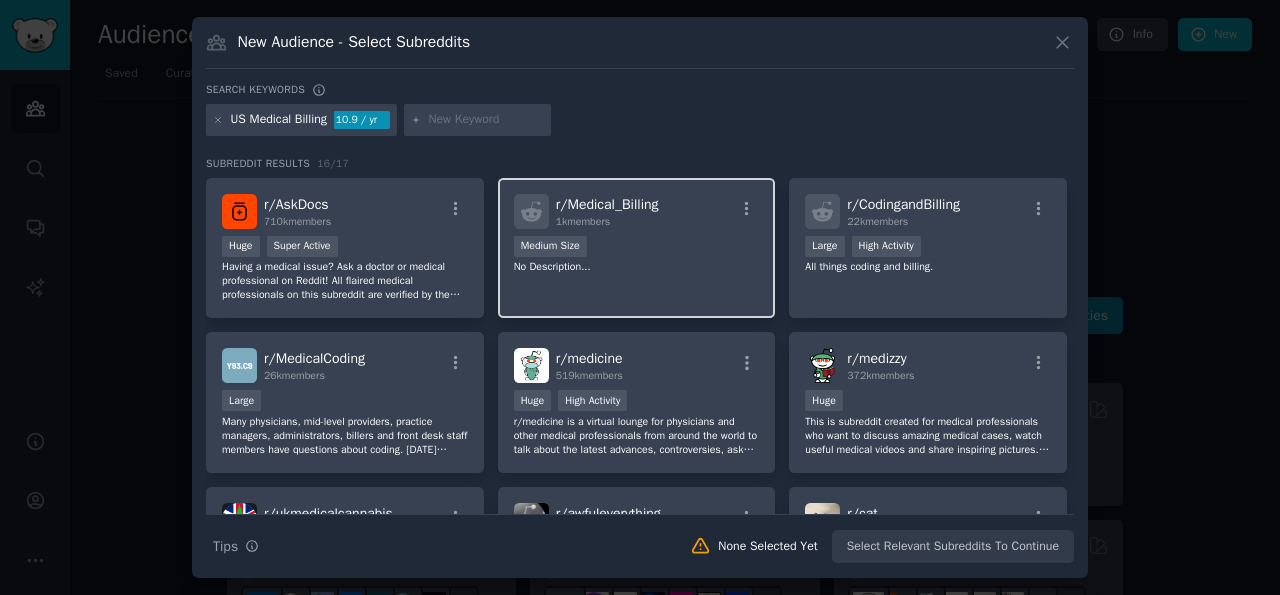 click on "r/ Medical_Billing" at bounding box center (607, 204) 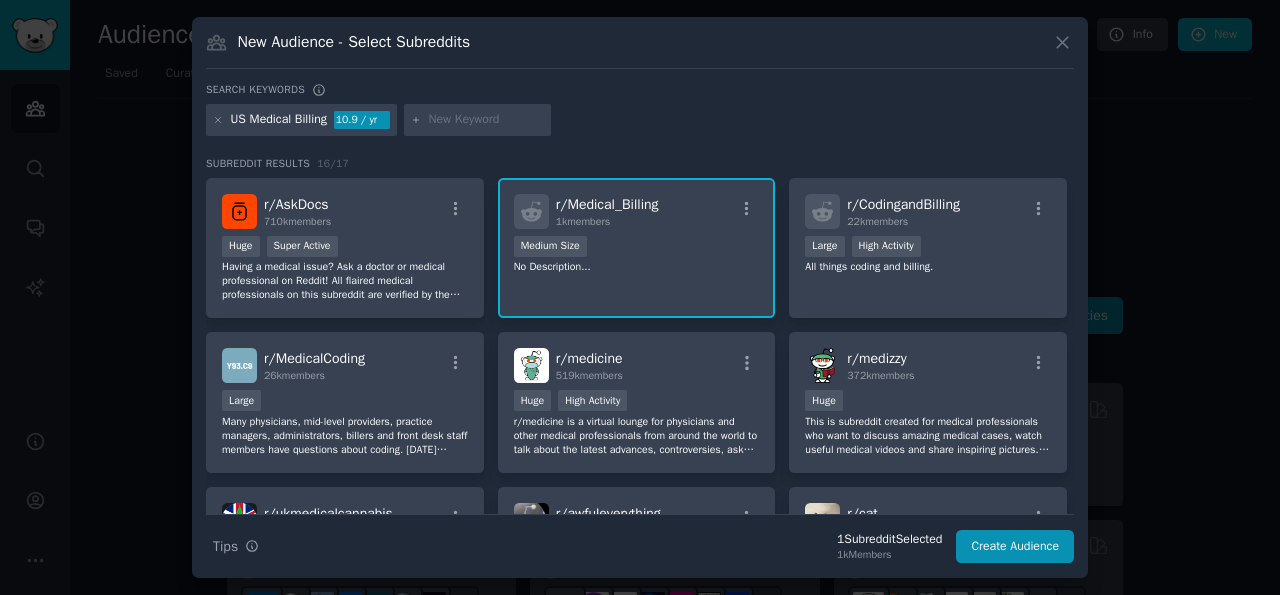 click 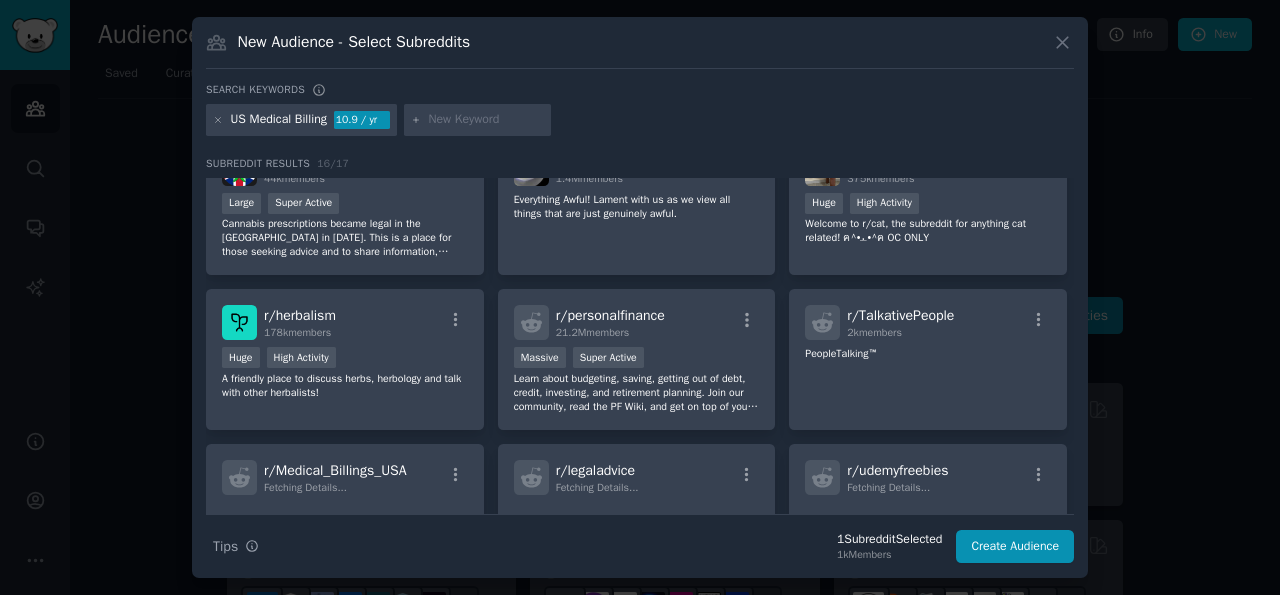 scroll, scrollTop: 352, scrollLeft: 0, axis: vertical 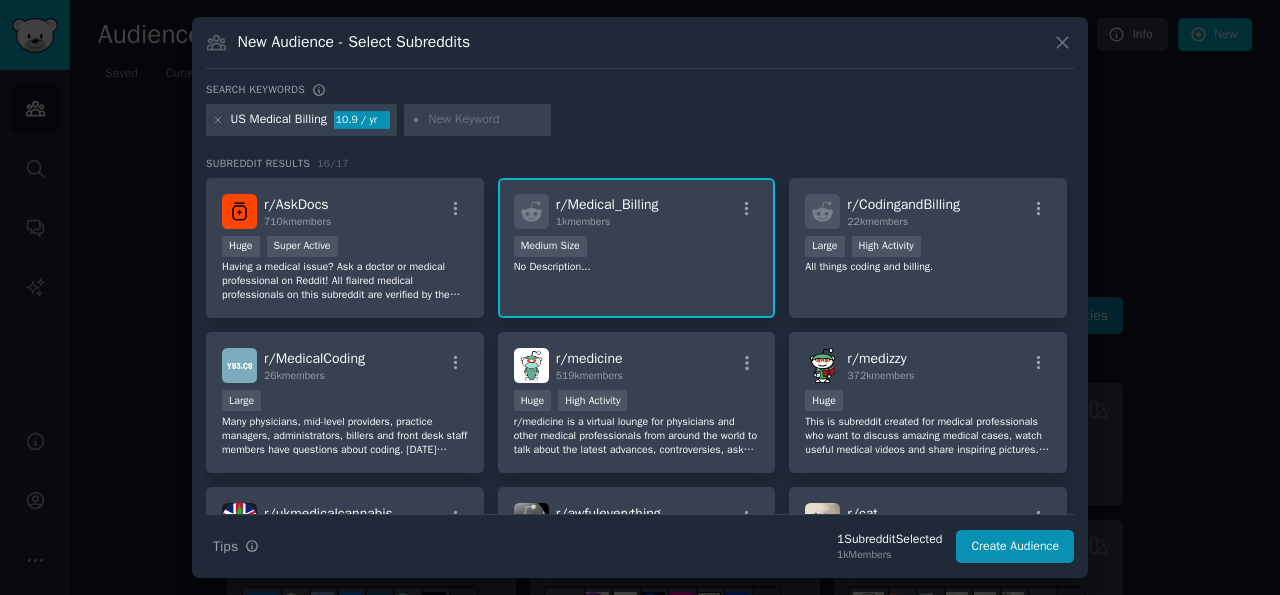 click on "1k  members" at bounding box center [607, 222] 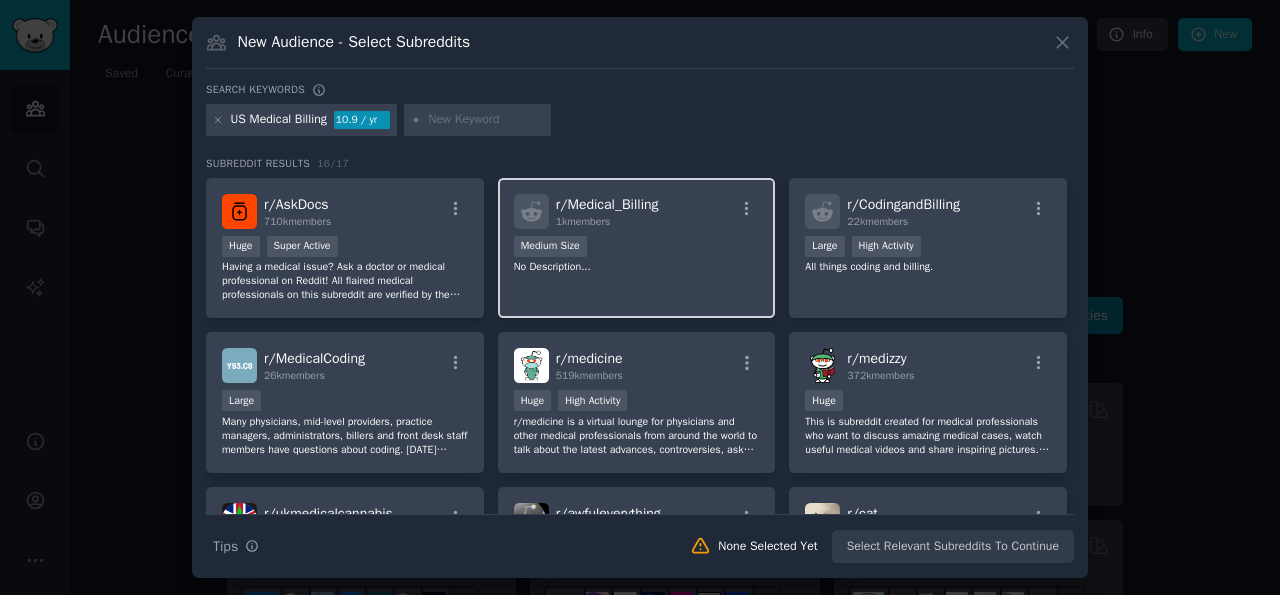 click on "r/ Medical_Billing 1k  members" at bounding box center [607, 211] 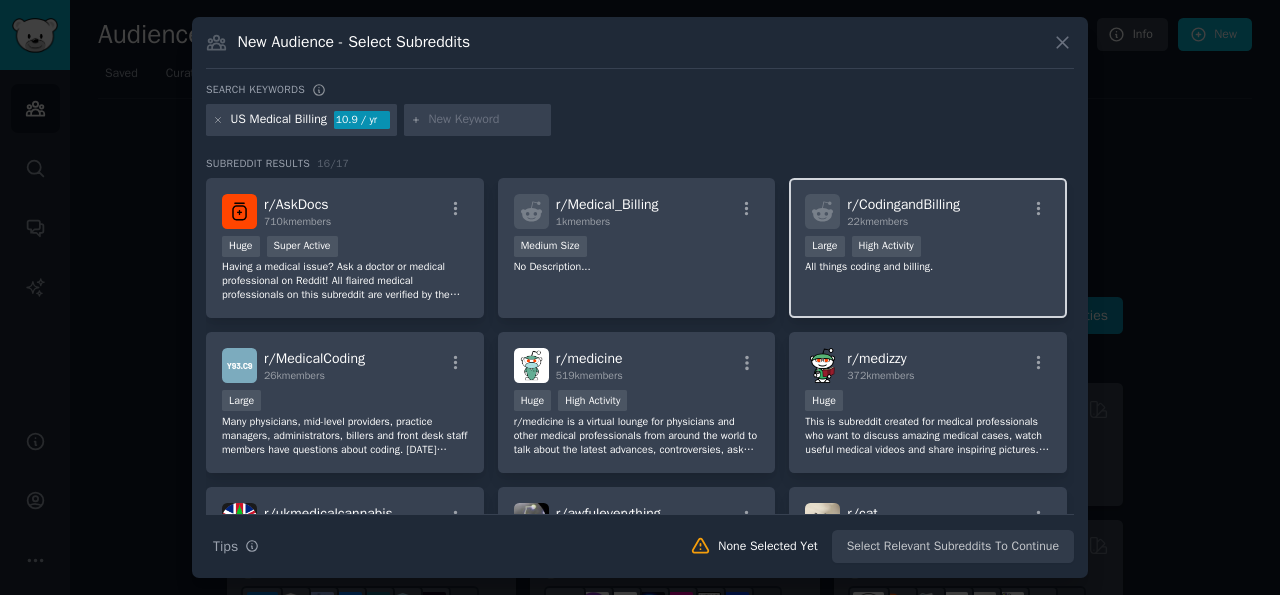 click on "r/ CodingandBilling" at bounding box center [903, 204] 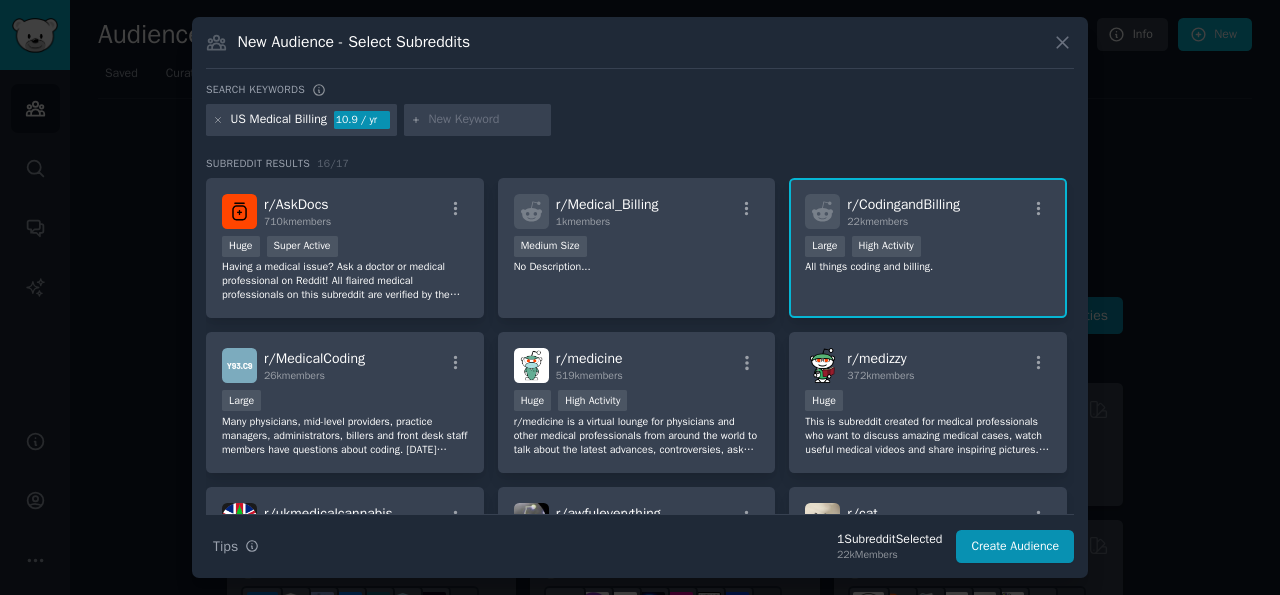 click on "r/ CodingandBilling" at bounding box center [903, 204] 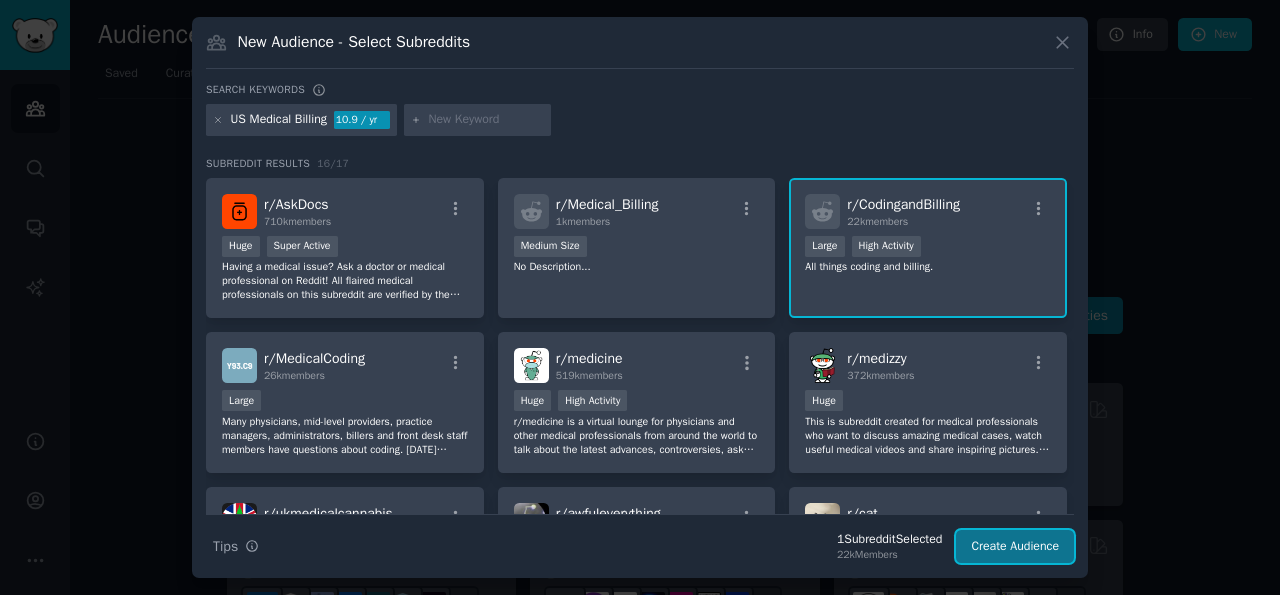 click on "Create Audience" at bounding box center [1015, 547] 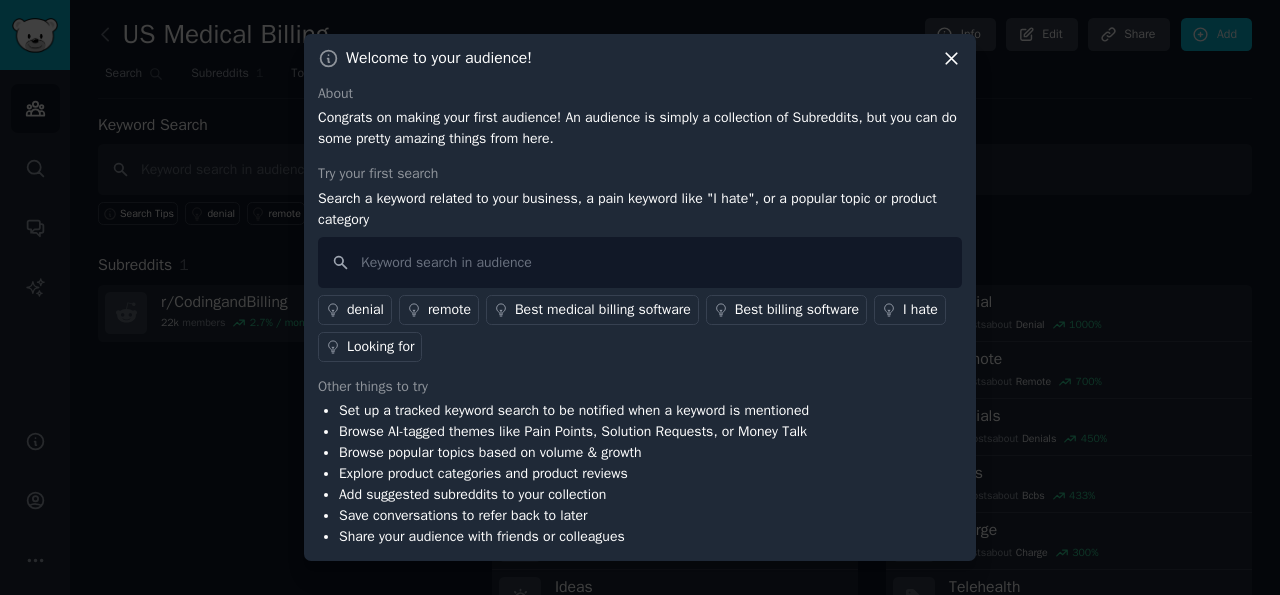 click on "remote" at bounding box center [449, 309] 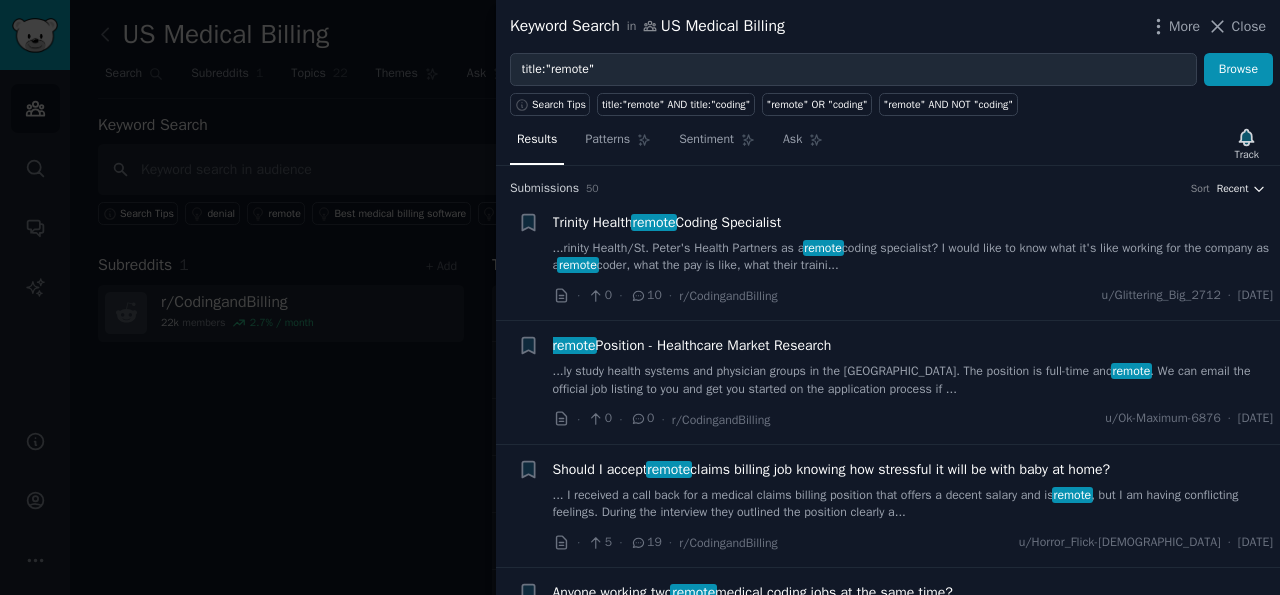 click 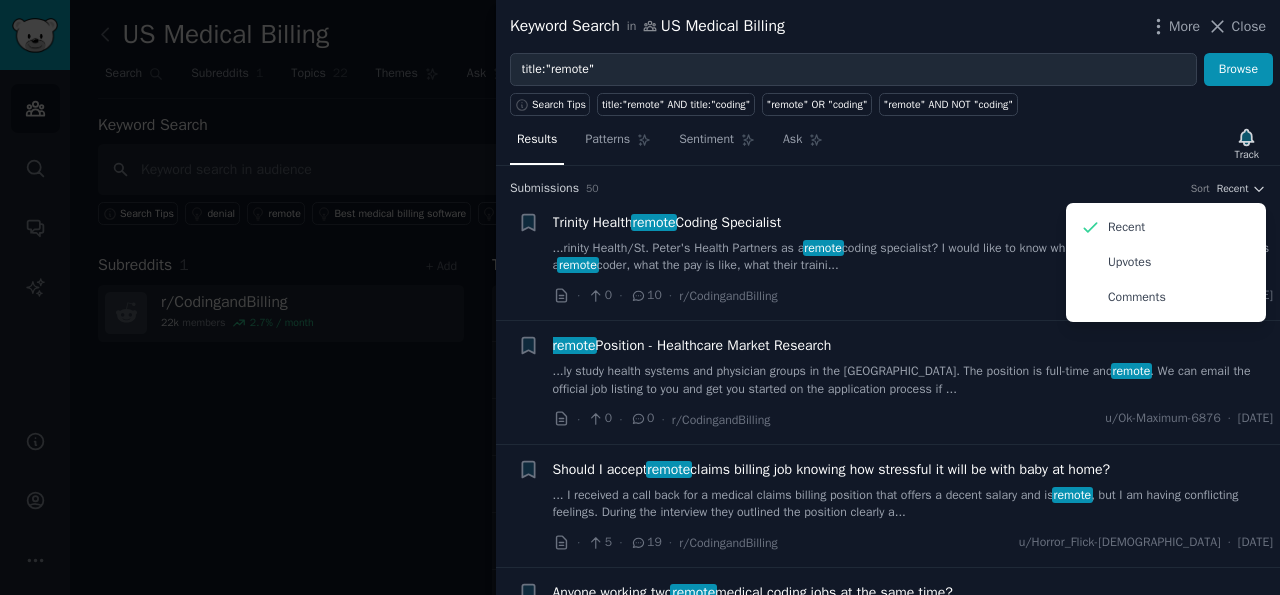 click on "Trinity Health  remote  Coding Specialist" at bounding box center [667, 222] 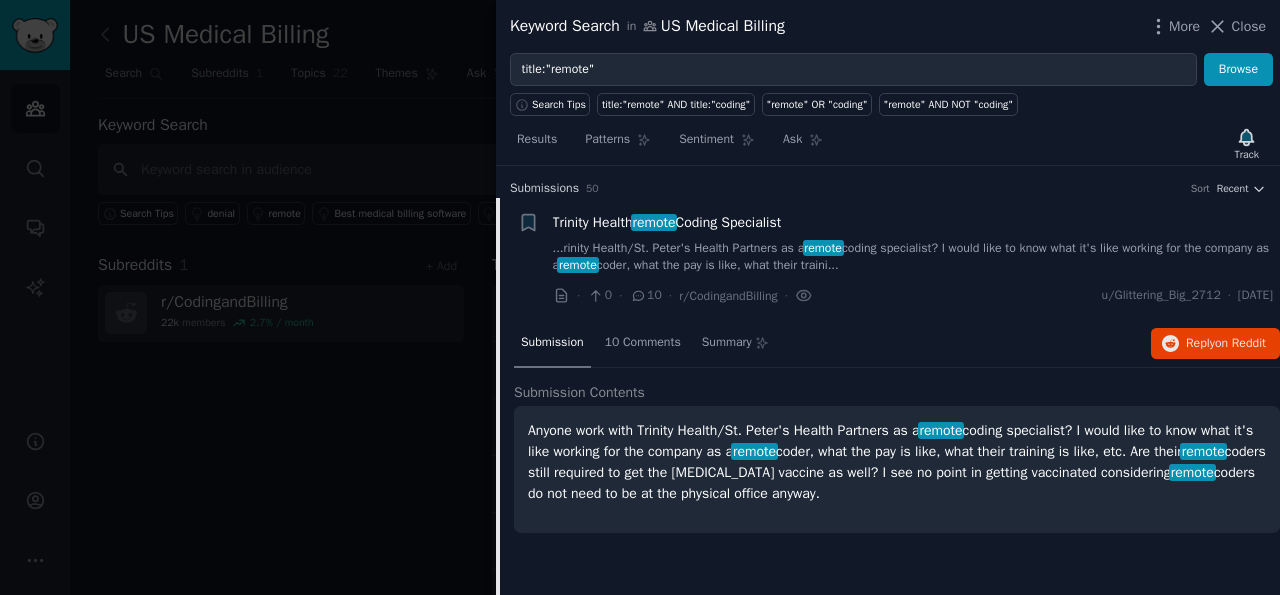 scroll, scrollTop: 31, scrollLeft: 0, axis: vertical 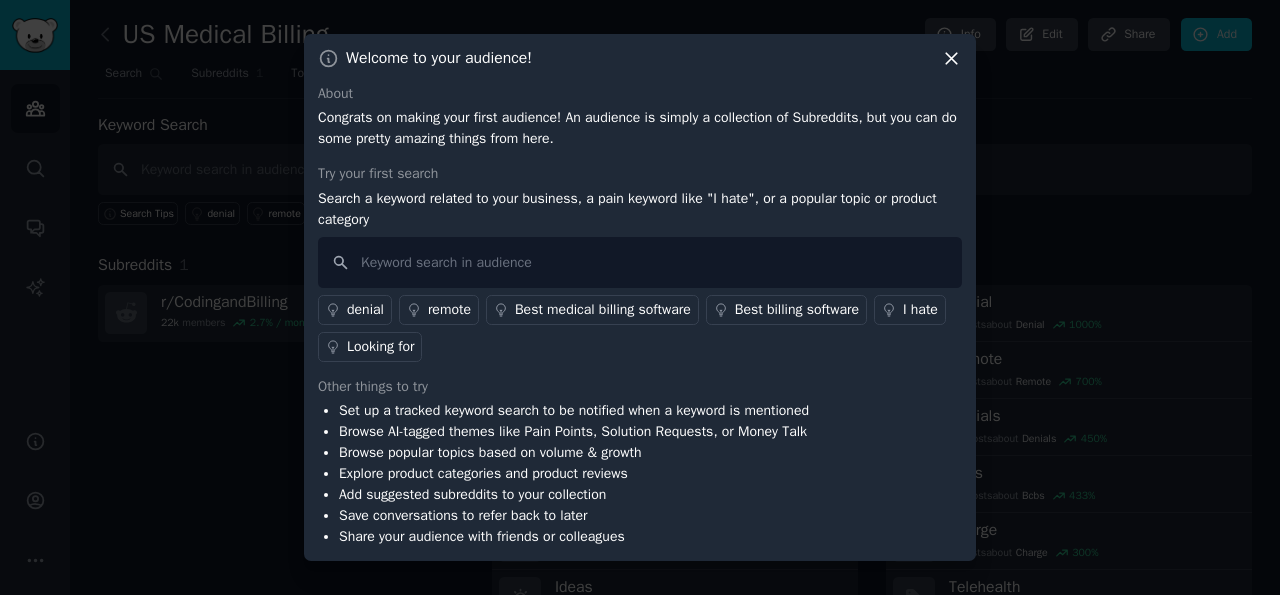 click on "Looking for" at bounding box center [380, 346] 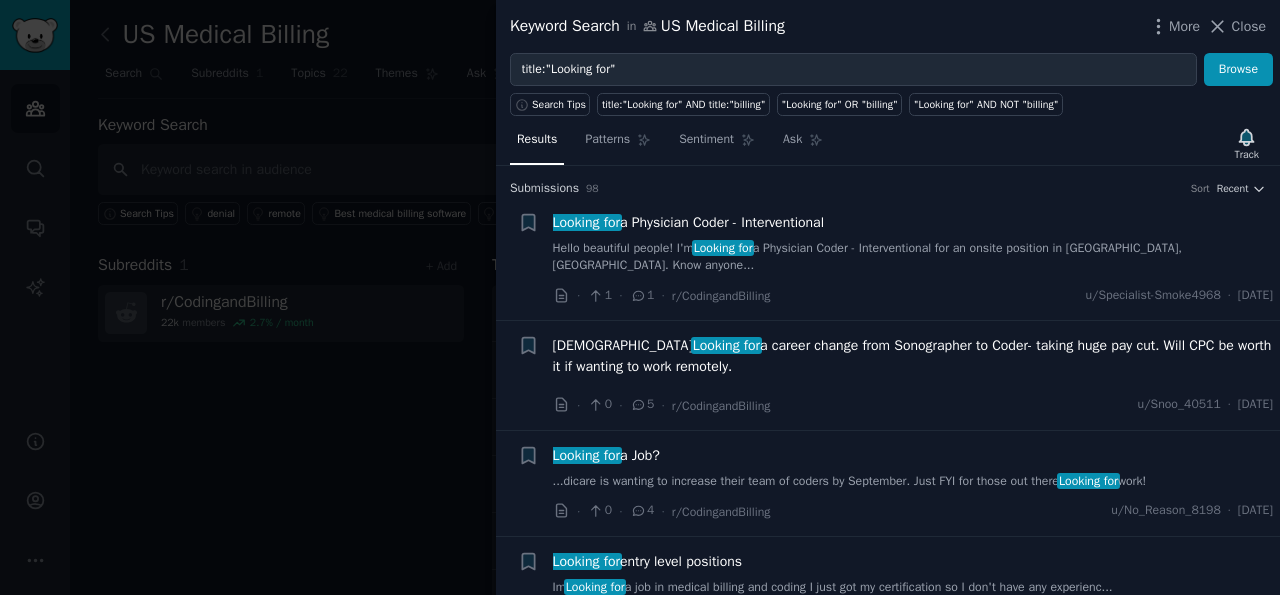click on "Looking for  a Job?" at bounding box center [606, 455] 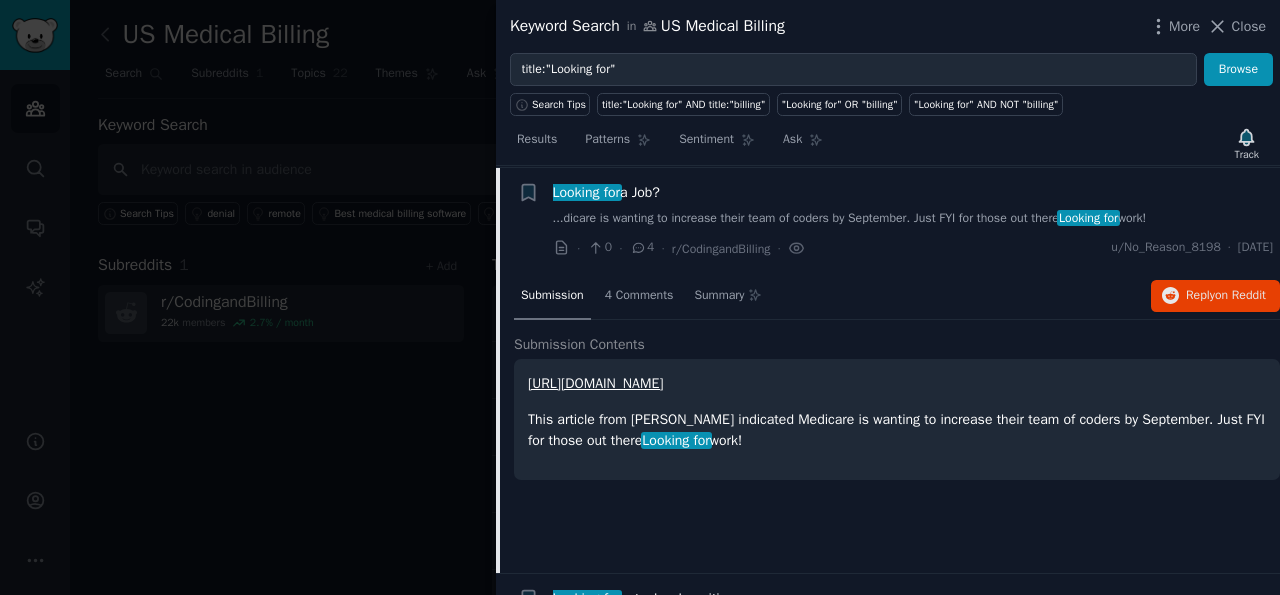 scroll, scrollTop: 264, scrollLeft: 0, axis: vertical 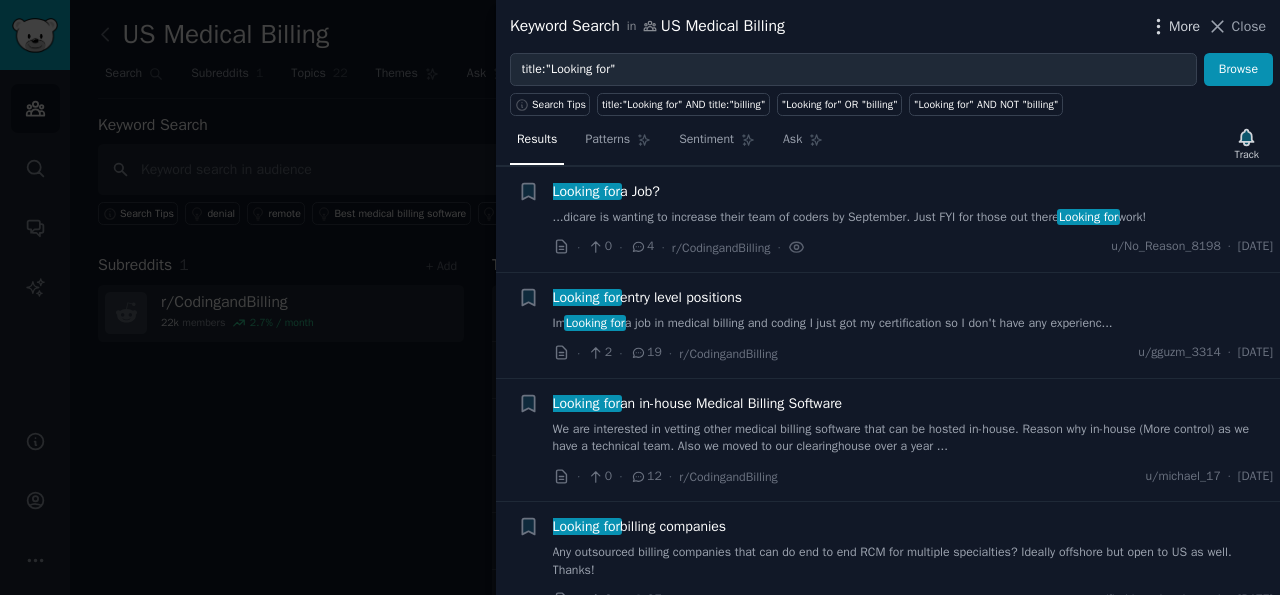 click on "More" at bounding box center [1184, 26] 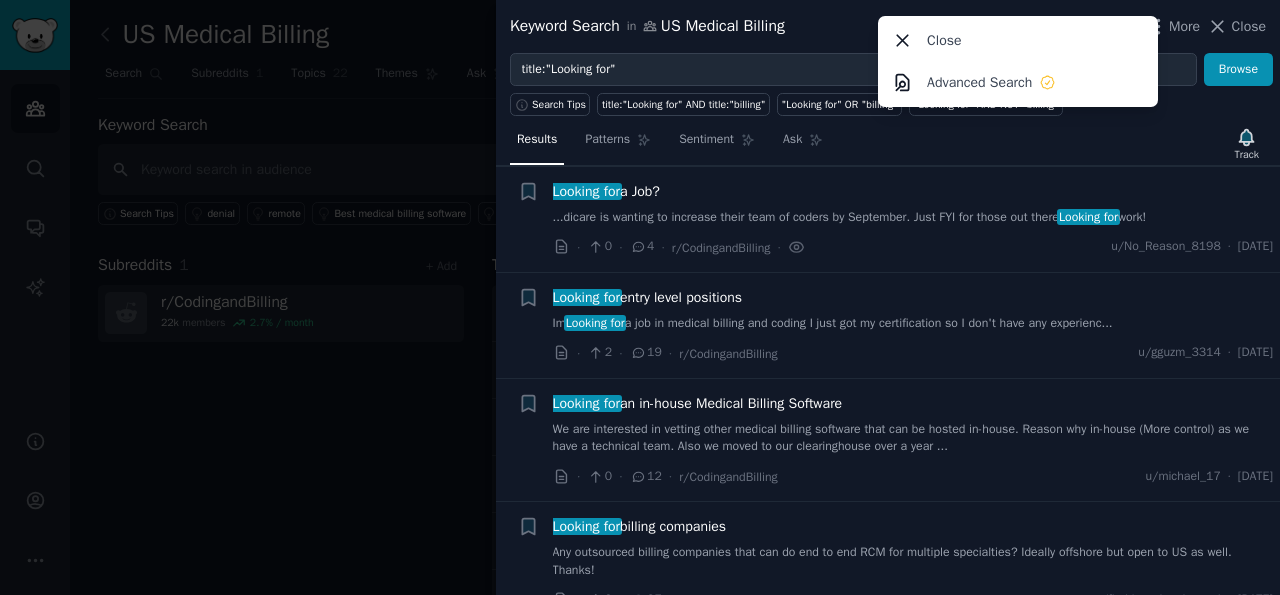 click at bounding box center [640, 297] 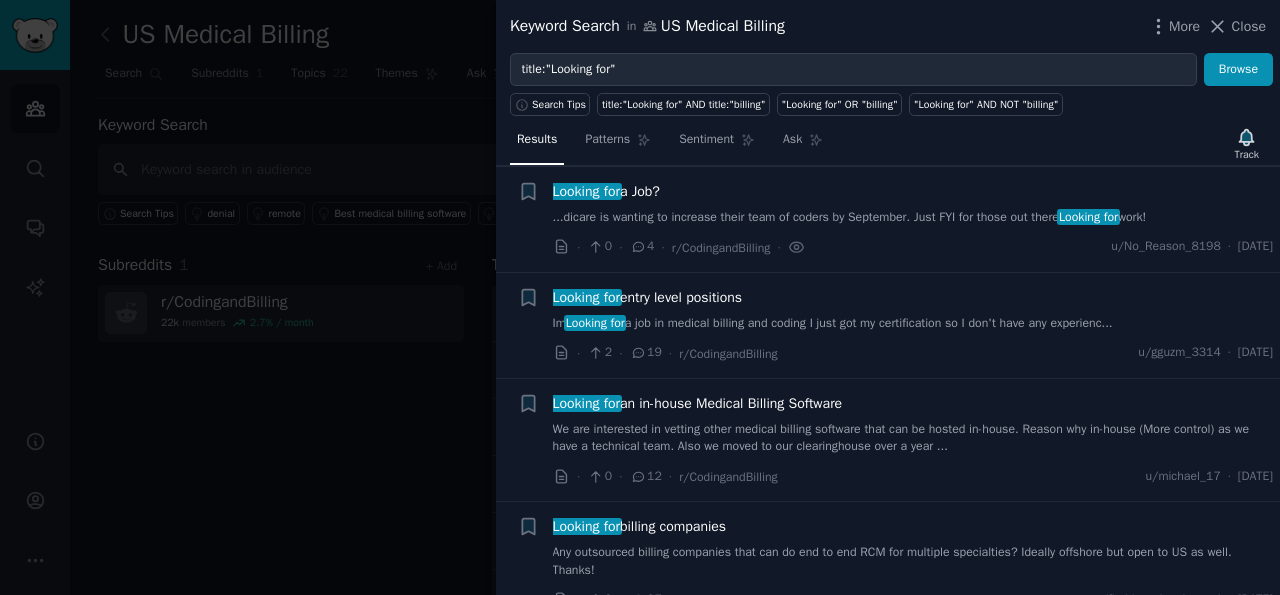 click at bounding box center (640, 297) 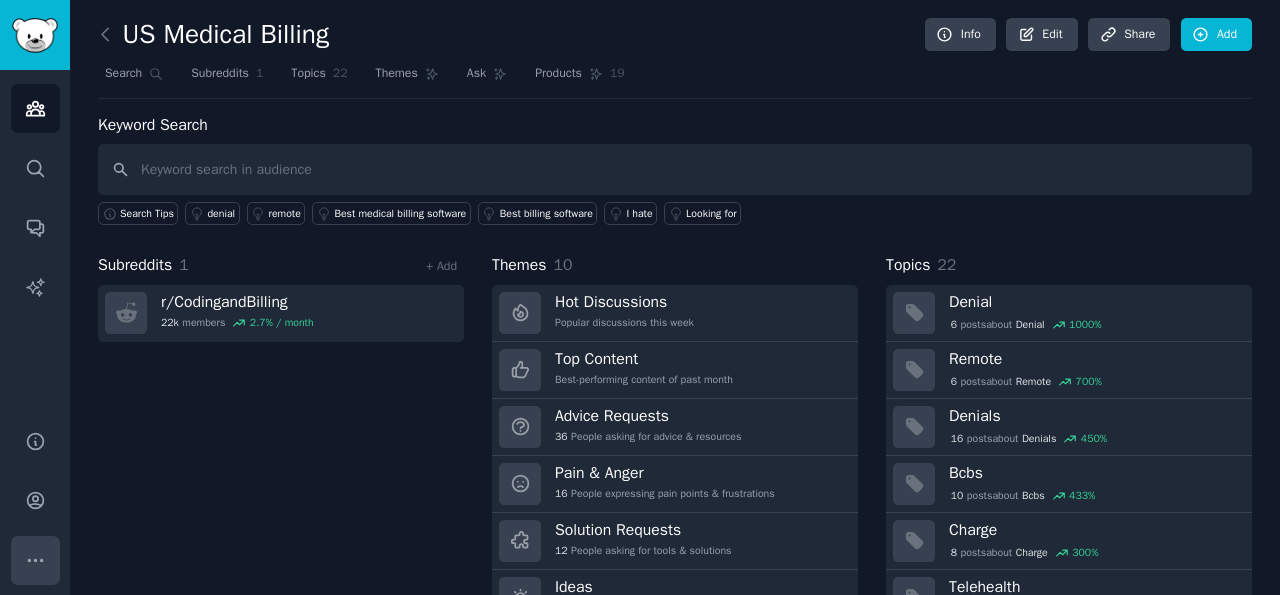 click 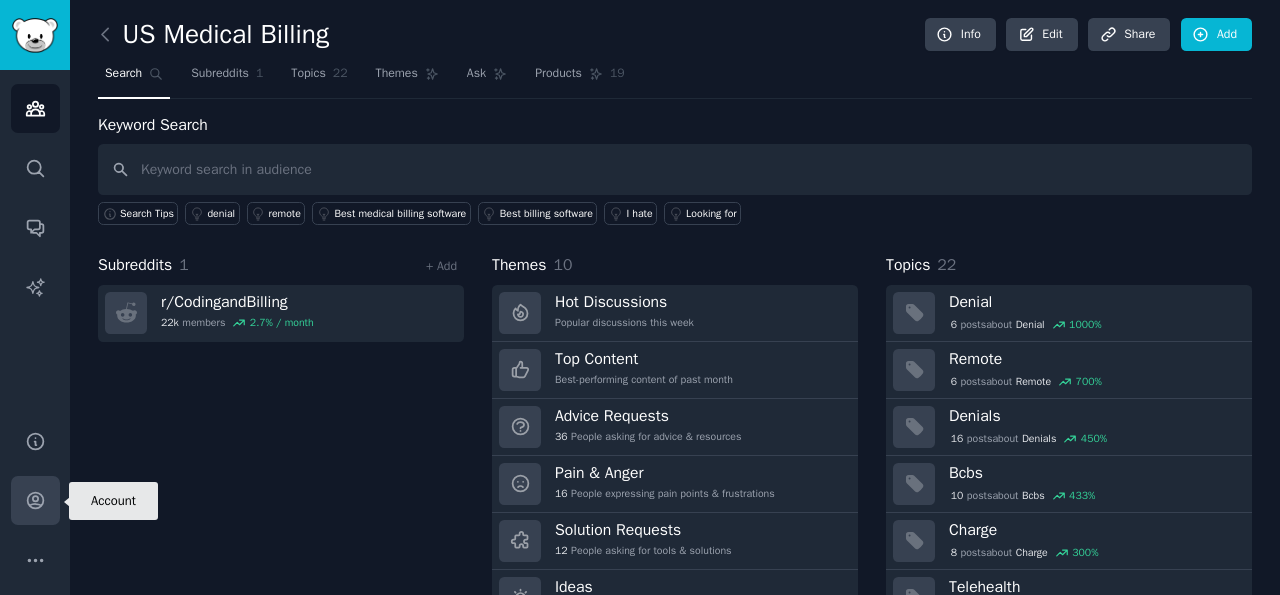 click 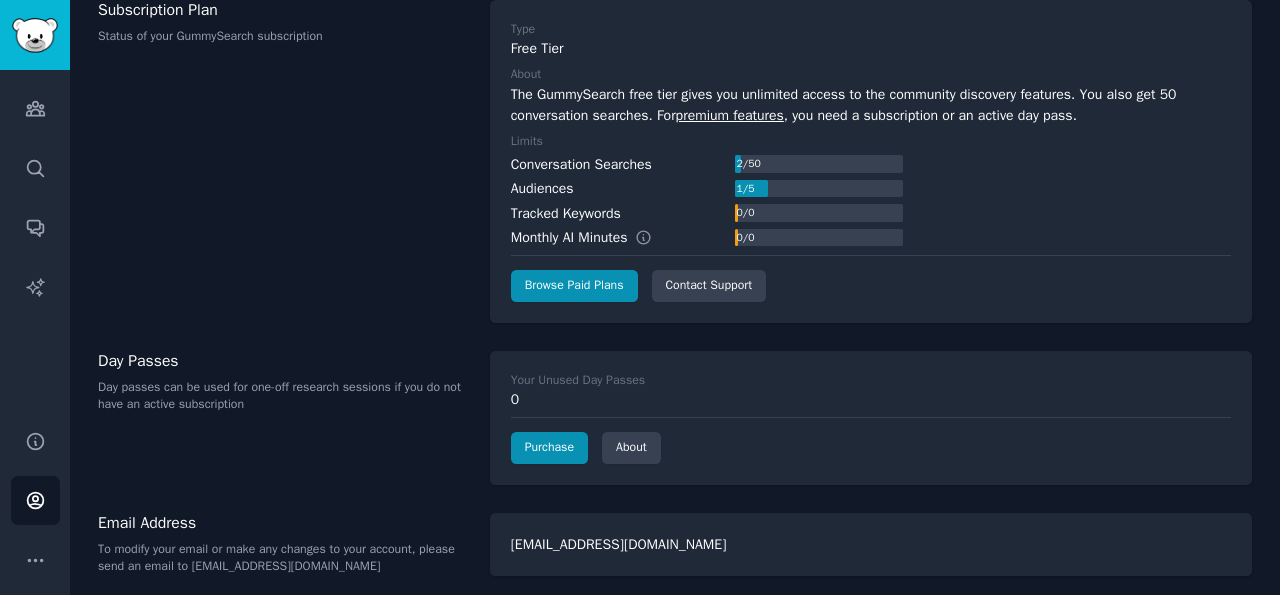 scroll, scrollTop: 132, scrollLeft: 0, axis: vertical 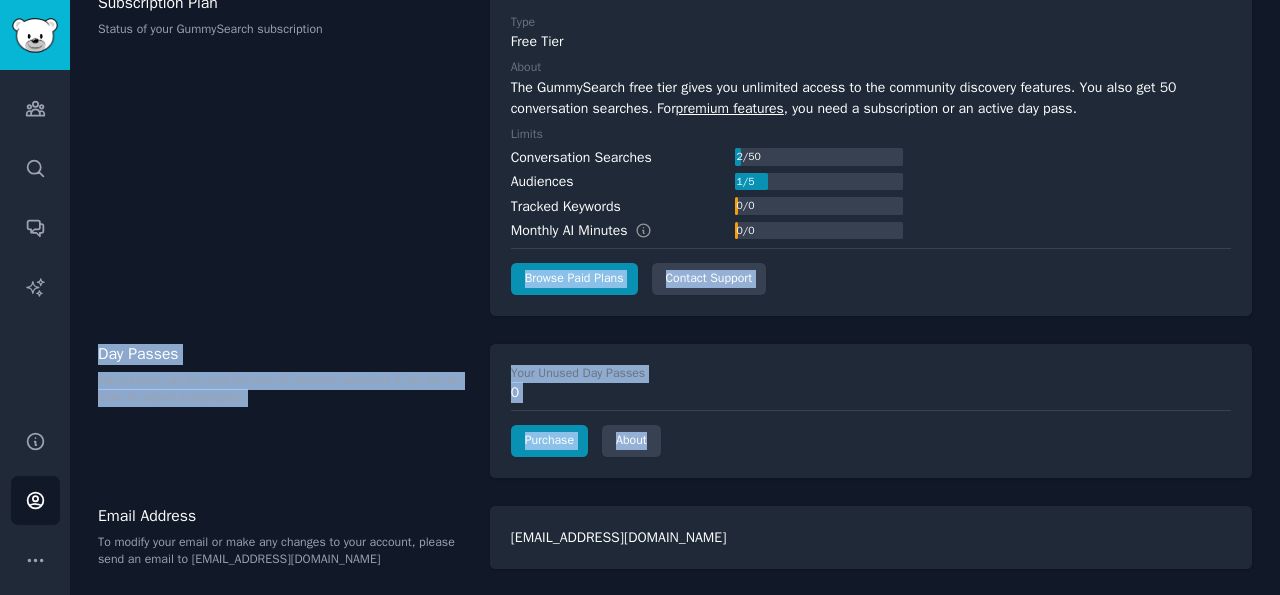 drag, startPoint x: 1262, startPoint y: 436, endPoint x: 1169, endPoint y: 246, distance: 211.5396 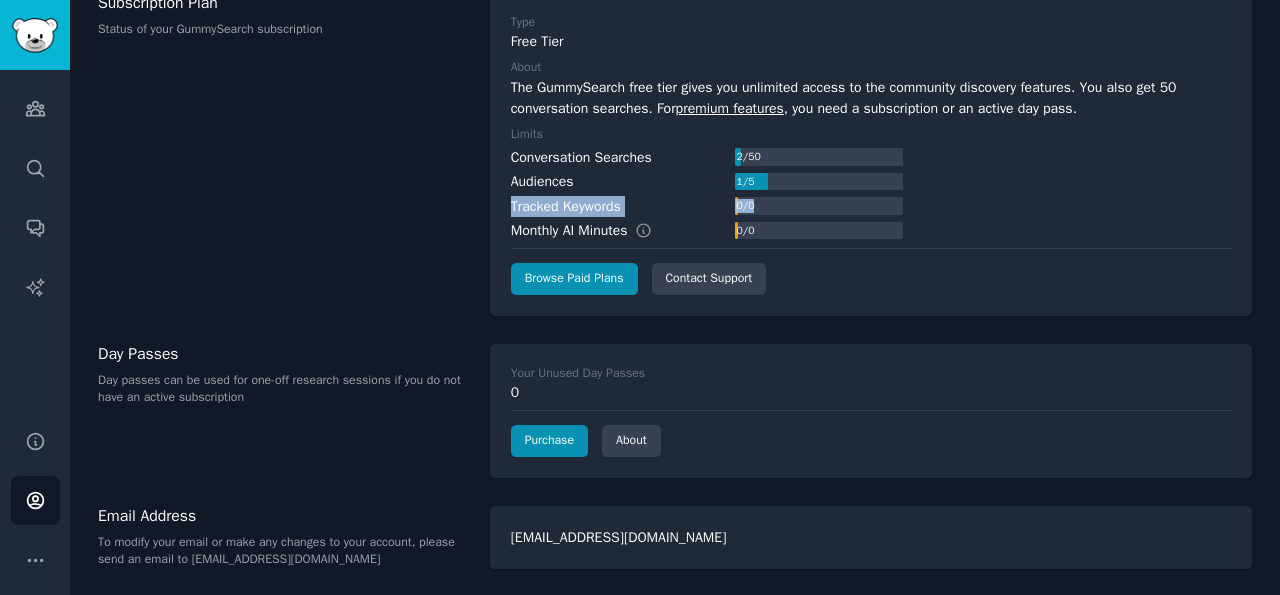 drag, startPoint x: 1261, startPoint y: 200, endPoint x: 1259, endPoint y: 174, distance: 26.076809 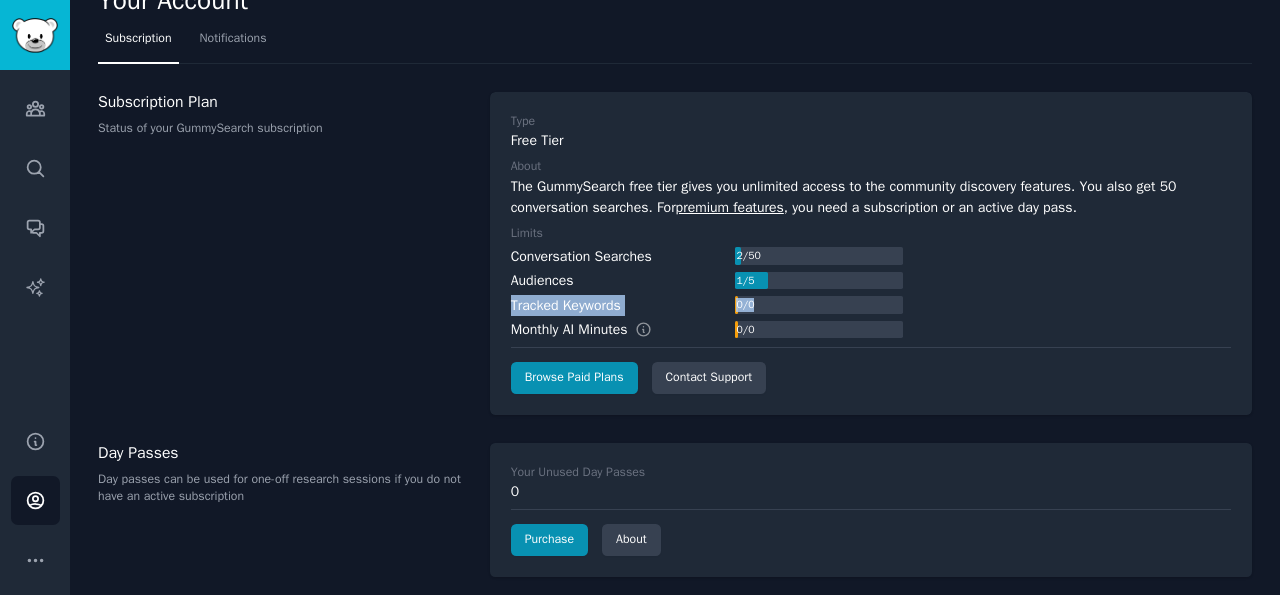 scroll, scrollTop: 0, scrollLeft: 0, axis: both 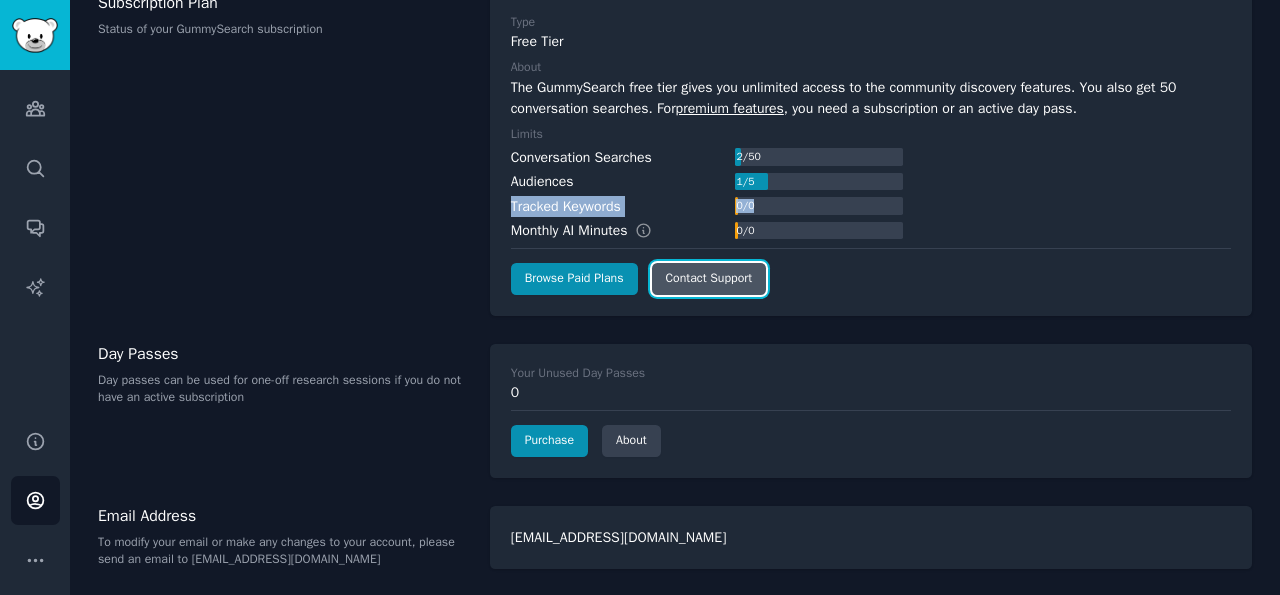 click on "Contact Support" at bounding box center (709, 279) 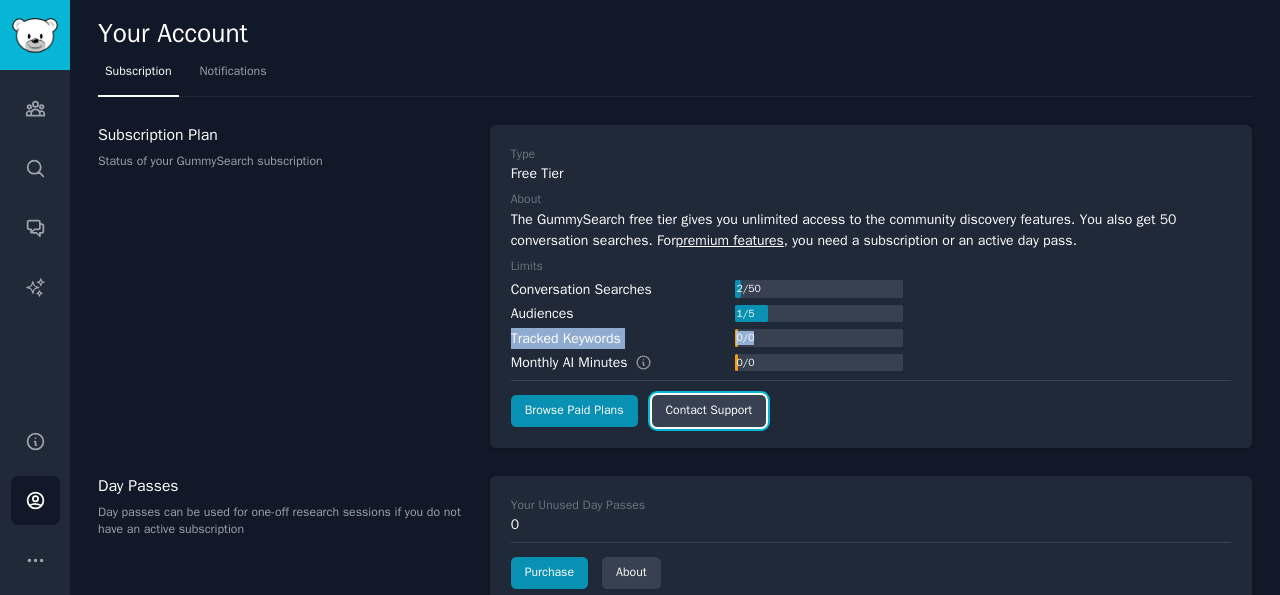 scroll, scrollTop: 1, scrollLeft: 0, axis: vertical 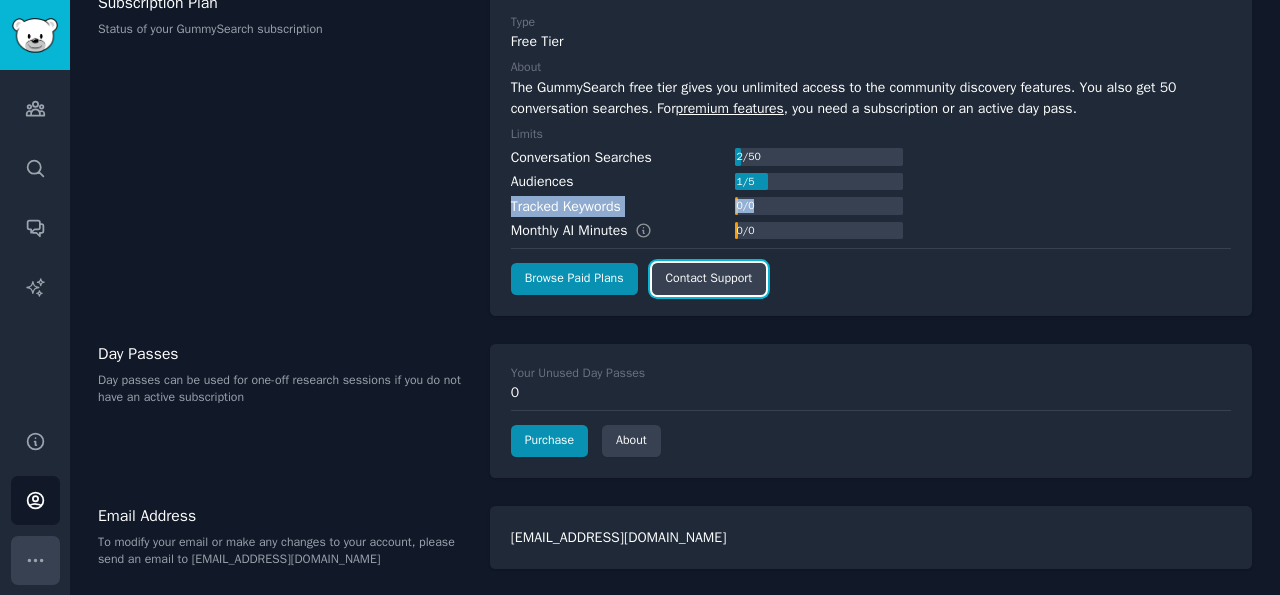 click 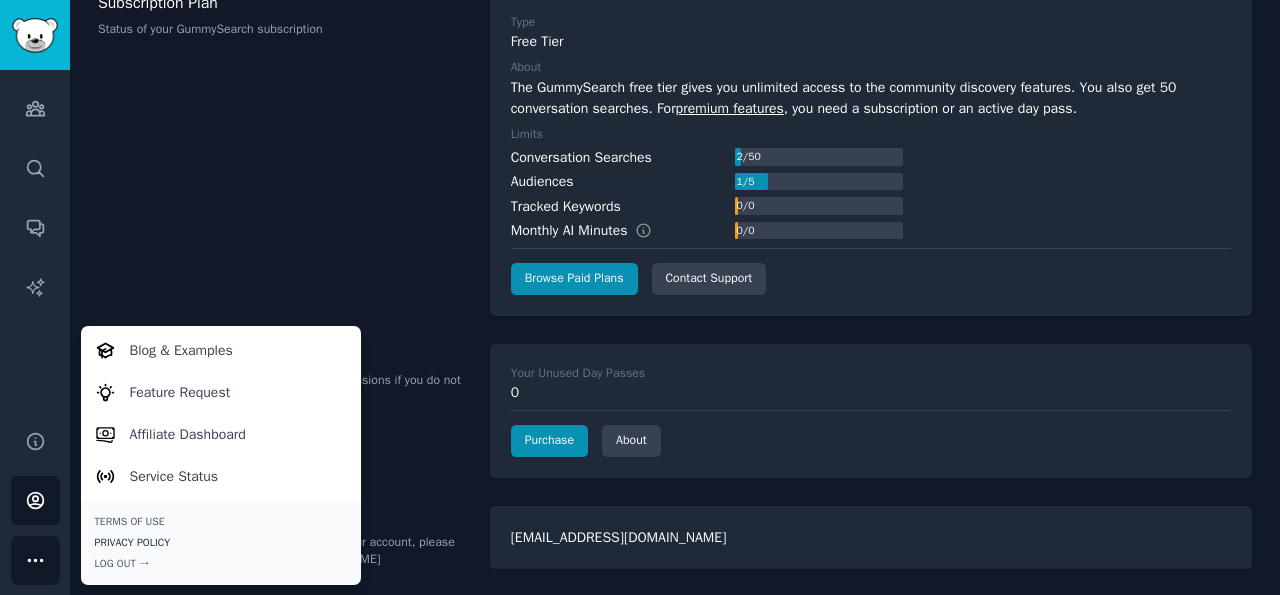 click on "Privacy Policy" at bounding box center (221, 543) 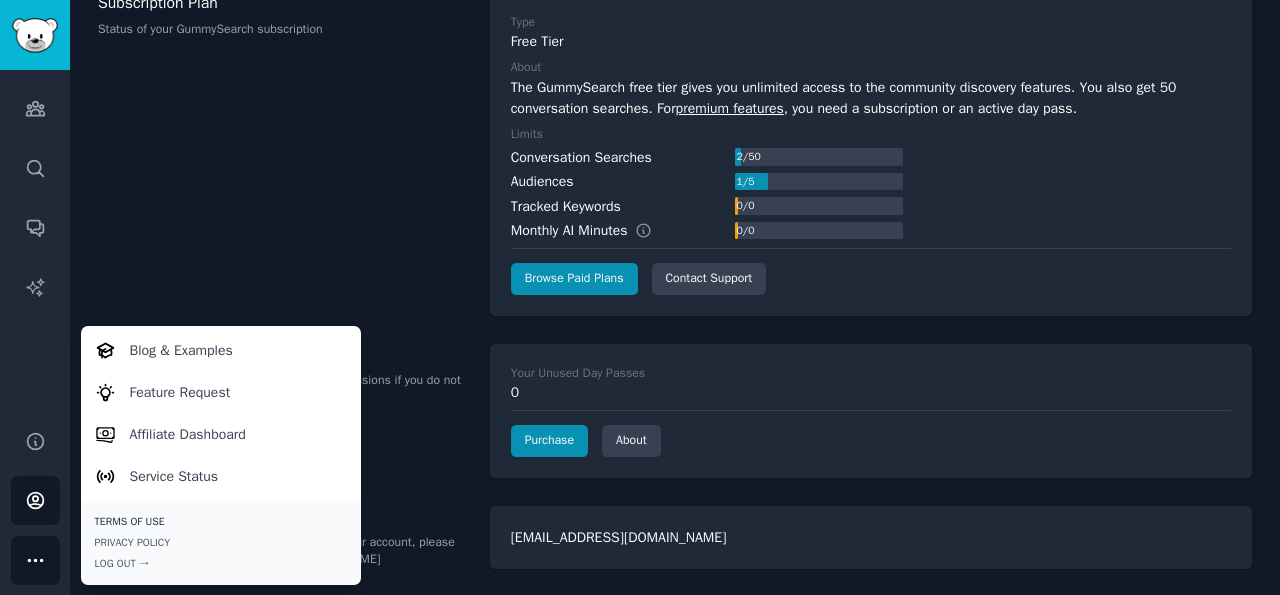 click on "Terms of Use" at bounding box center [221, 522] 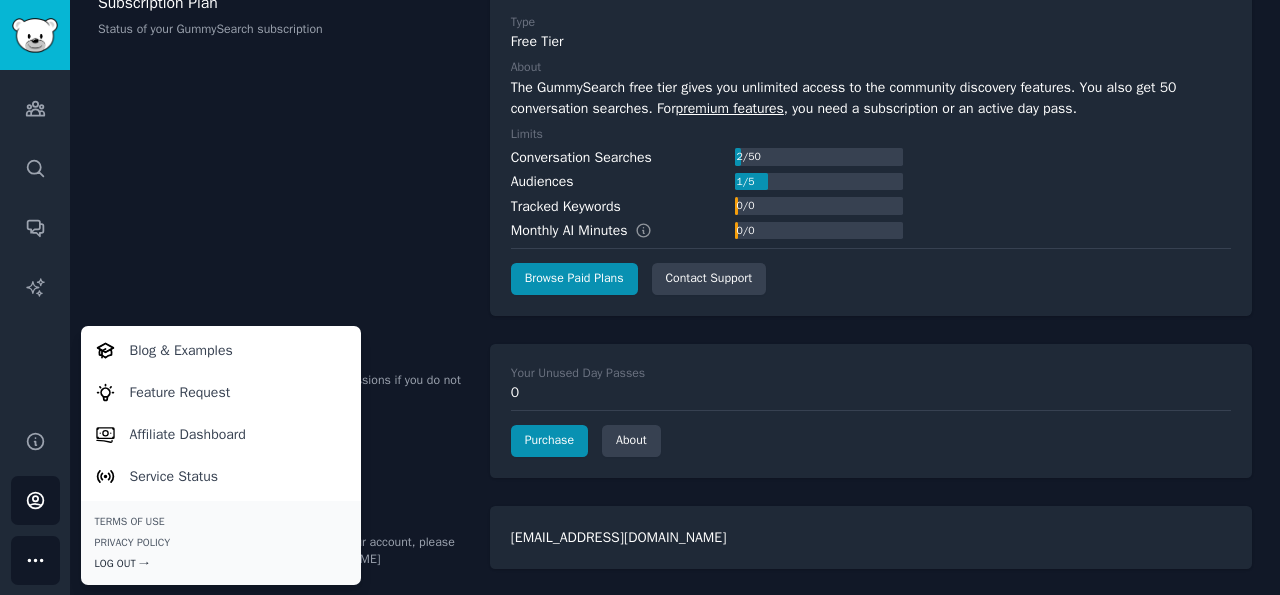 click on "Log Out →" at bounding box center (221, 564) 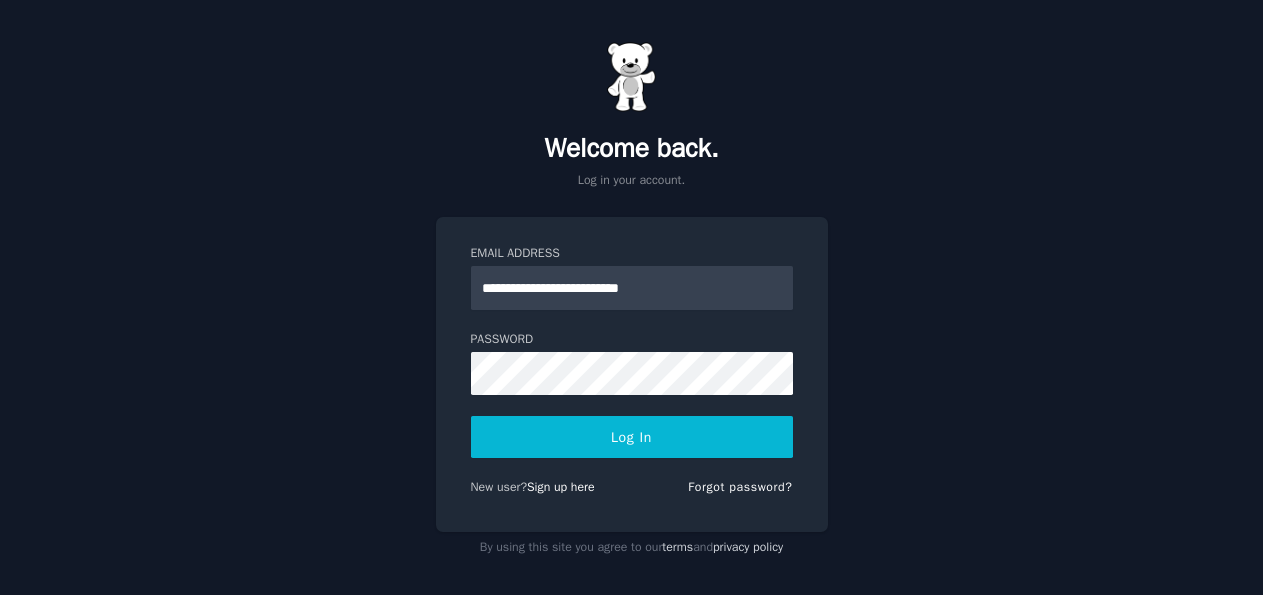 scroll, scrollTop: 0, scrollLeft: 0, axis: both 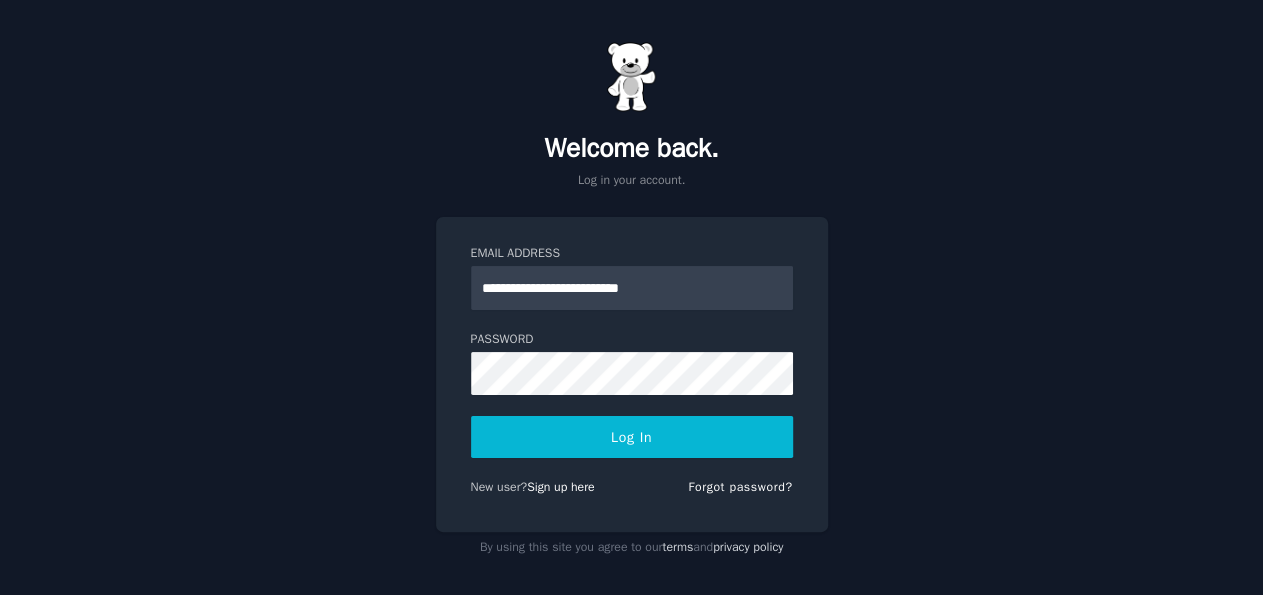 type on "**********" 